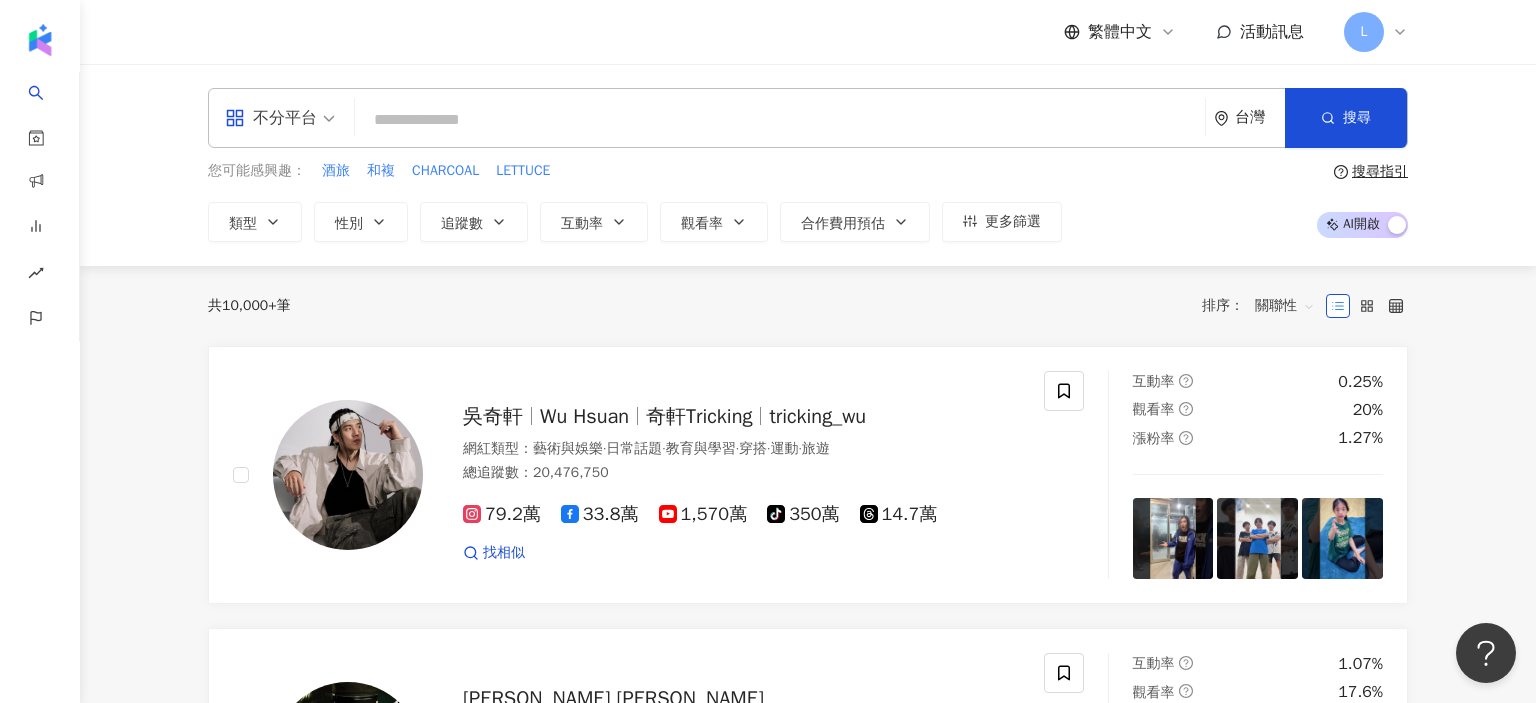scroll, scrollTop: 0, scrollLeft: 0, axis: both 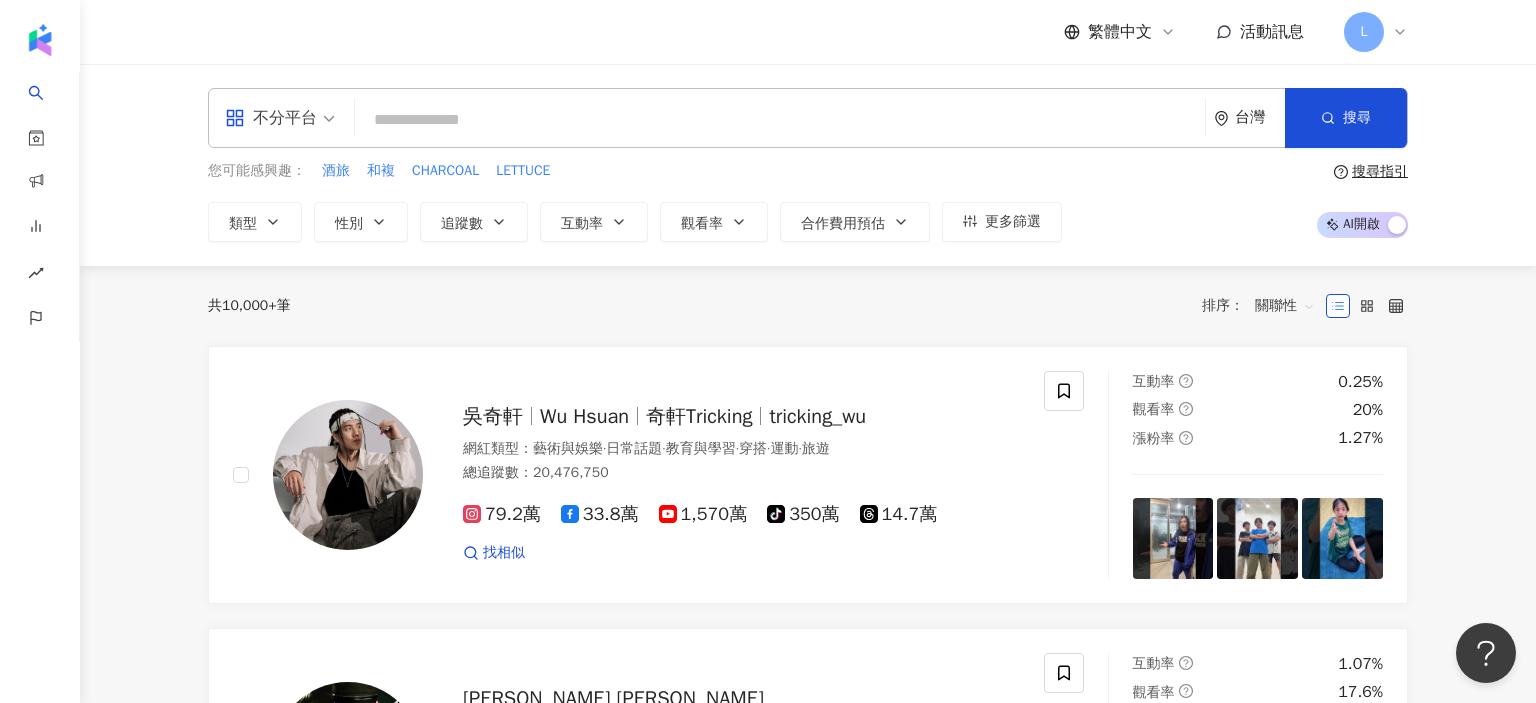 click at bounding box center (780, 120) 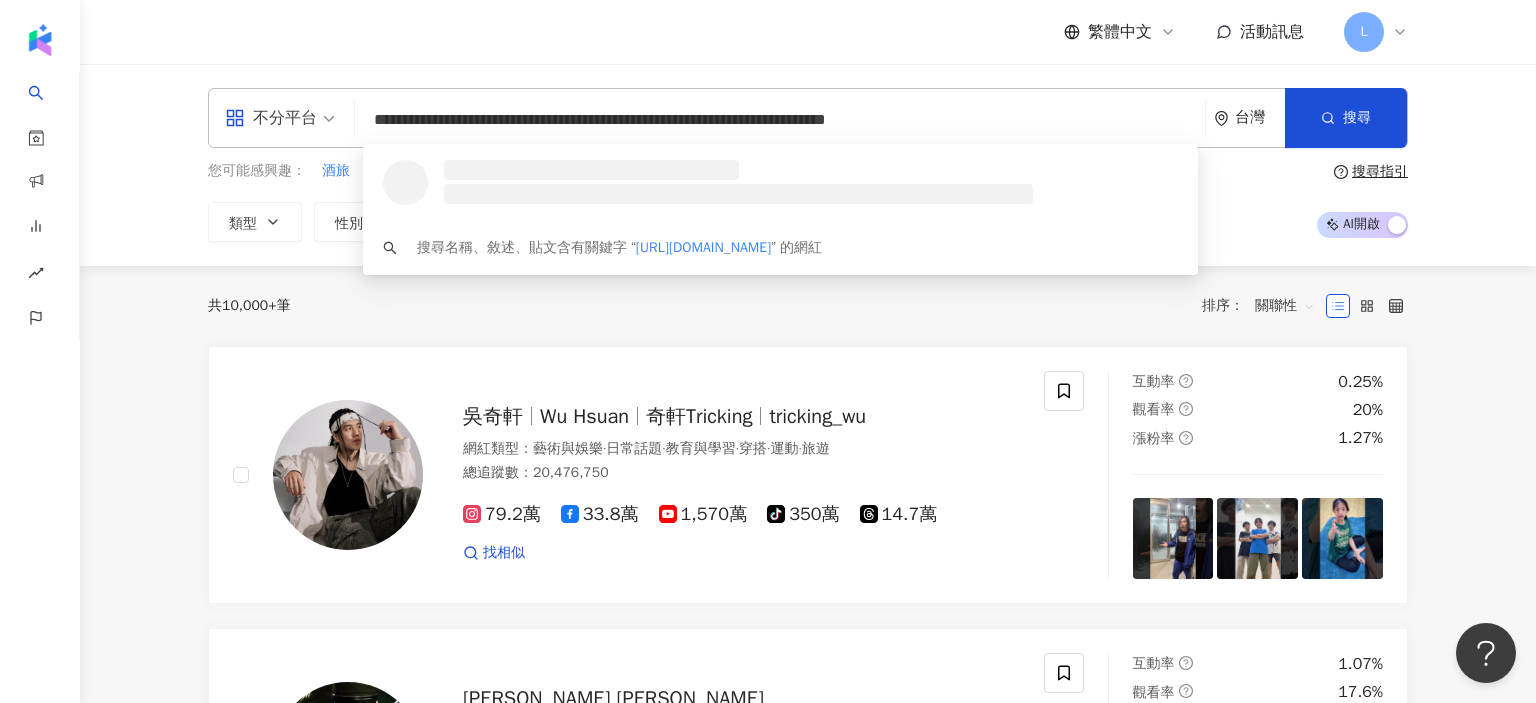 click on "**********" at bounding box center [780, 120] 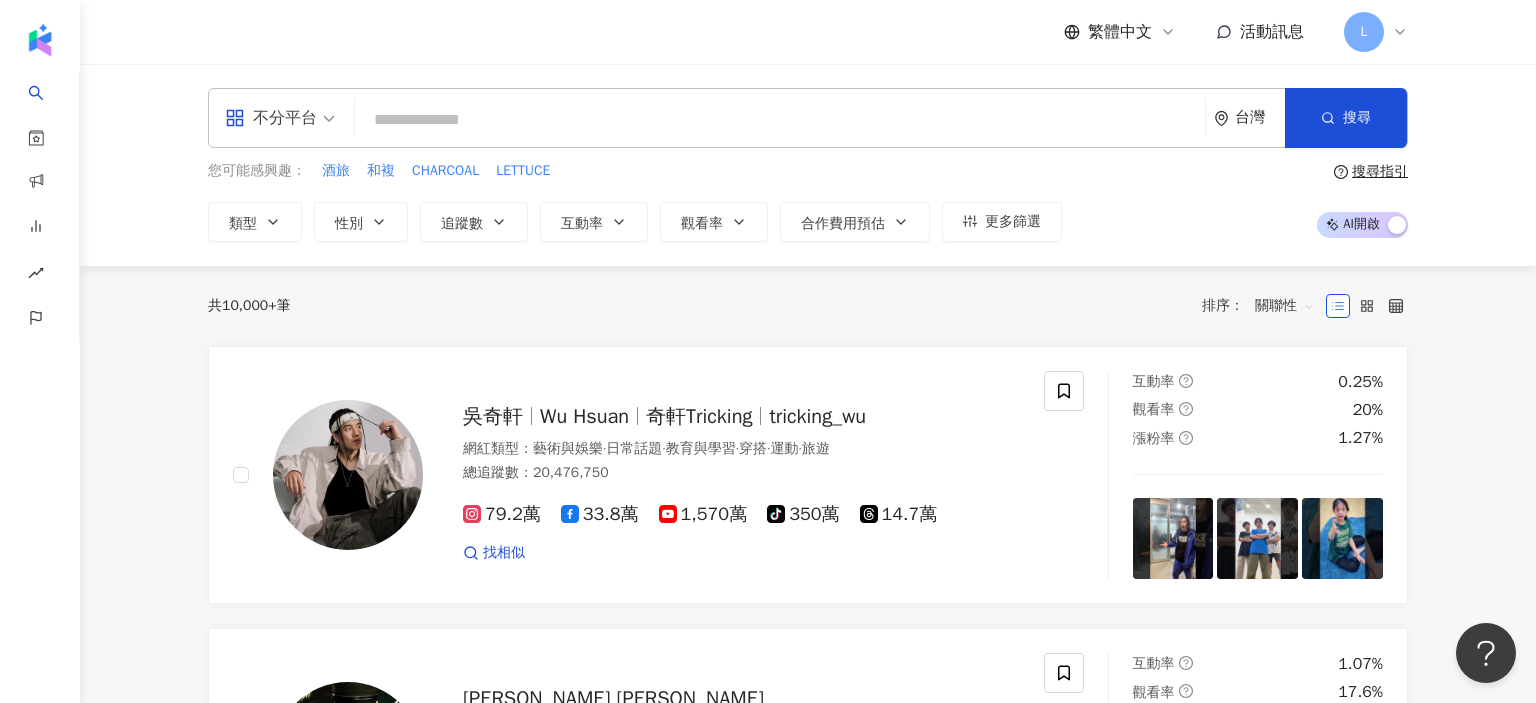 click at bounding box center (780, 120) 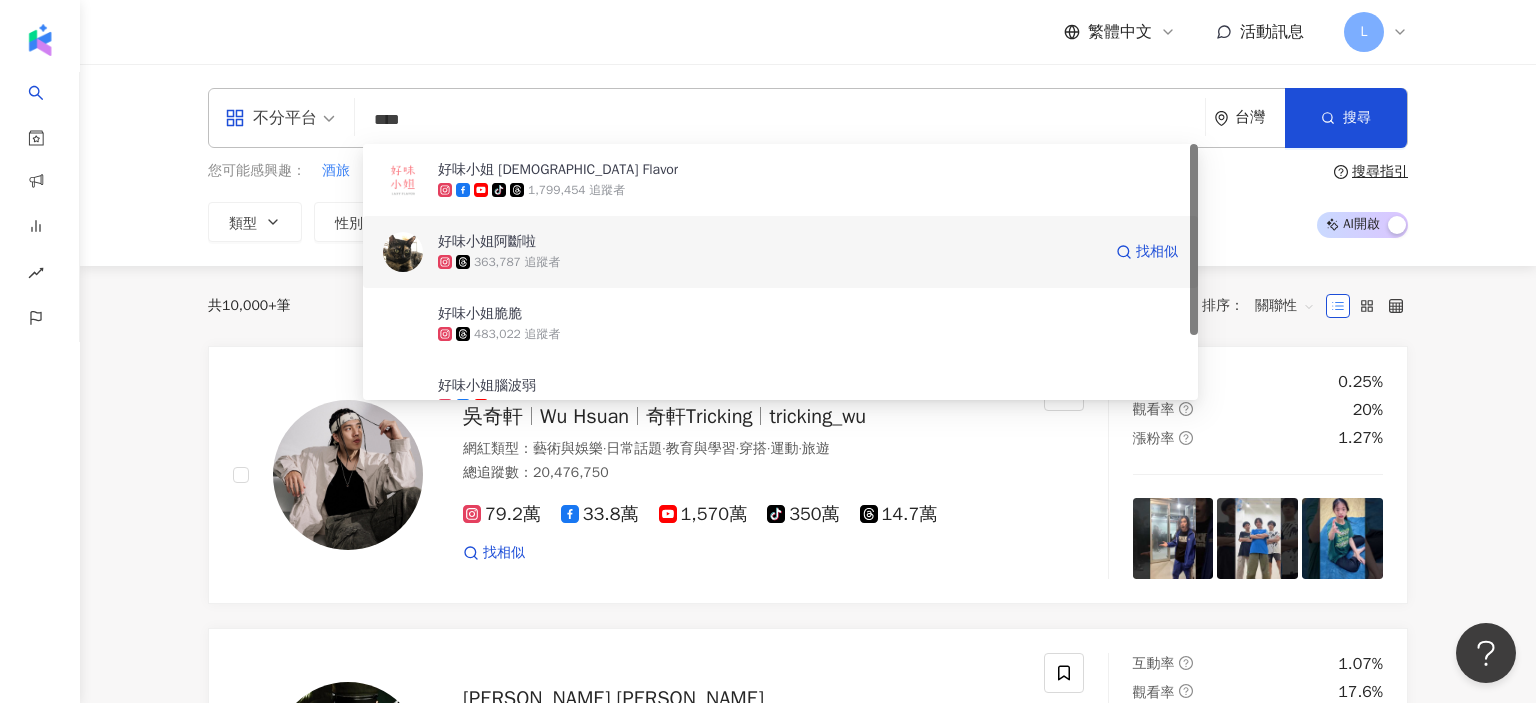 scroll, scrollTop: 85, scrollLeft: 0, axis: vertical 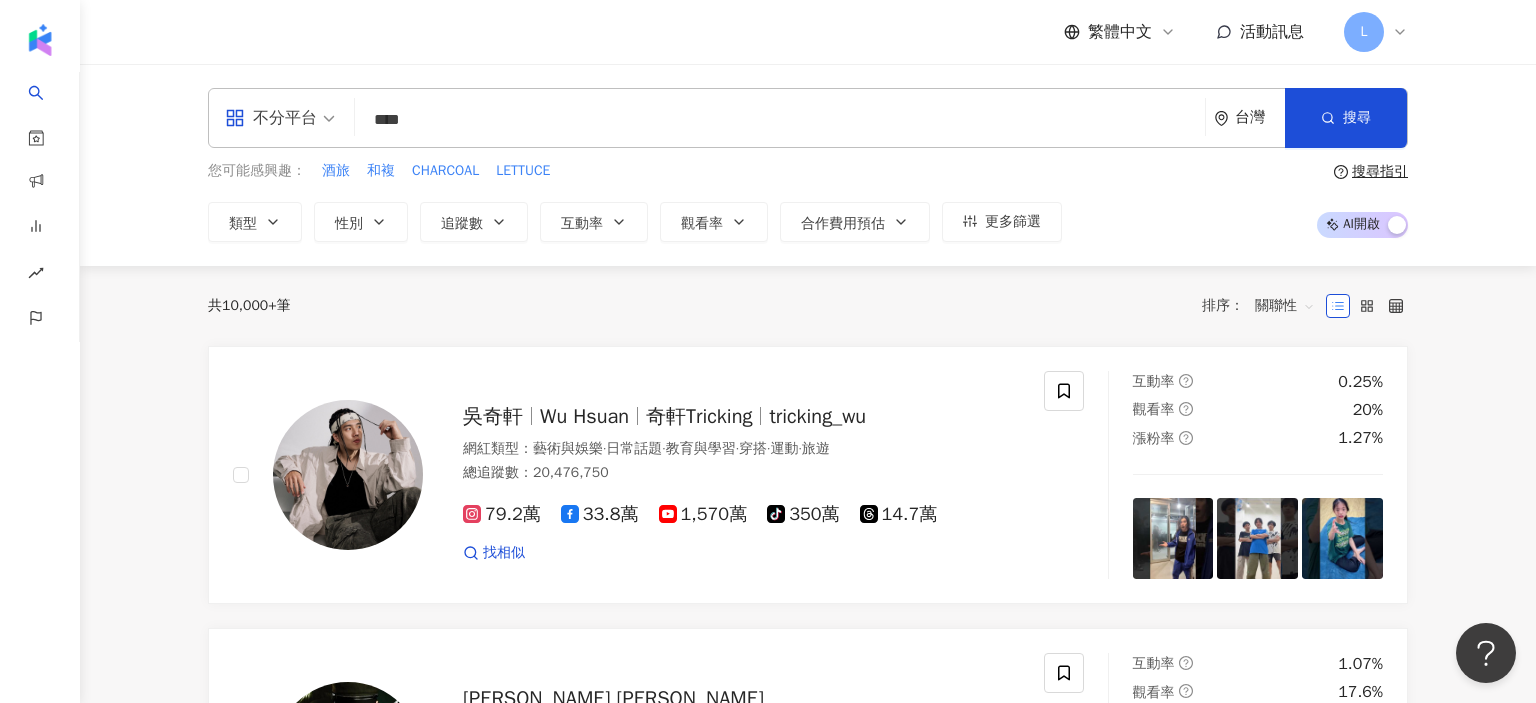 drag, startPoint x: 459, startPoint y: 118, endPoint x: 218, endPoint y: 138, distance: 241.82845 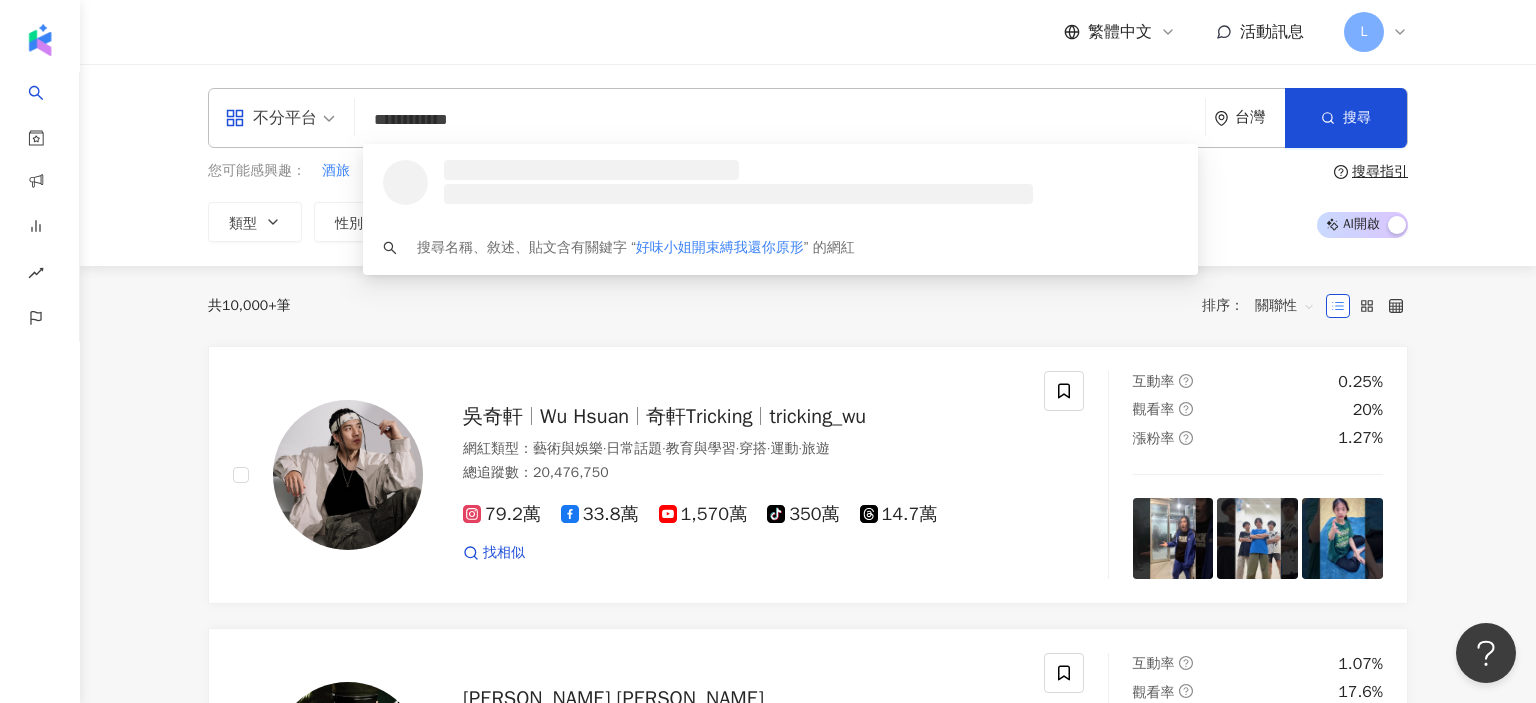 scroll, scrollTop: 0, scrollLeft: 0, axis: both 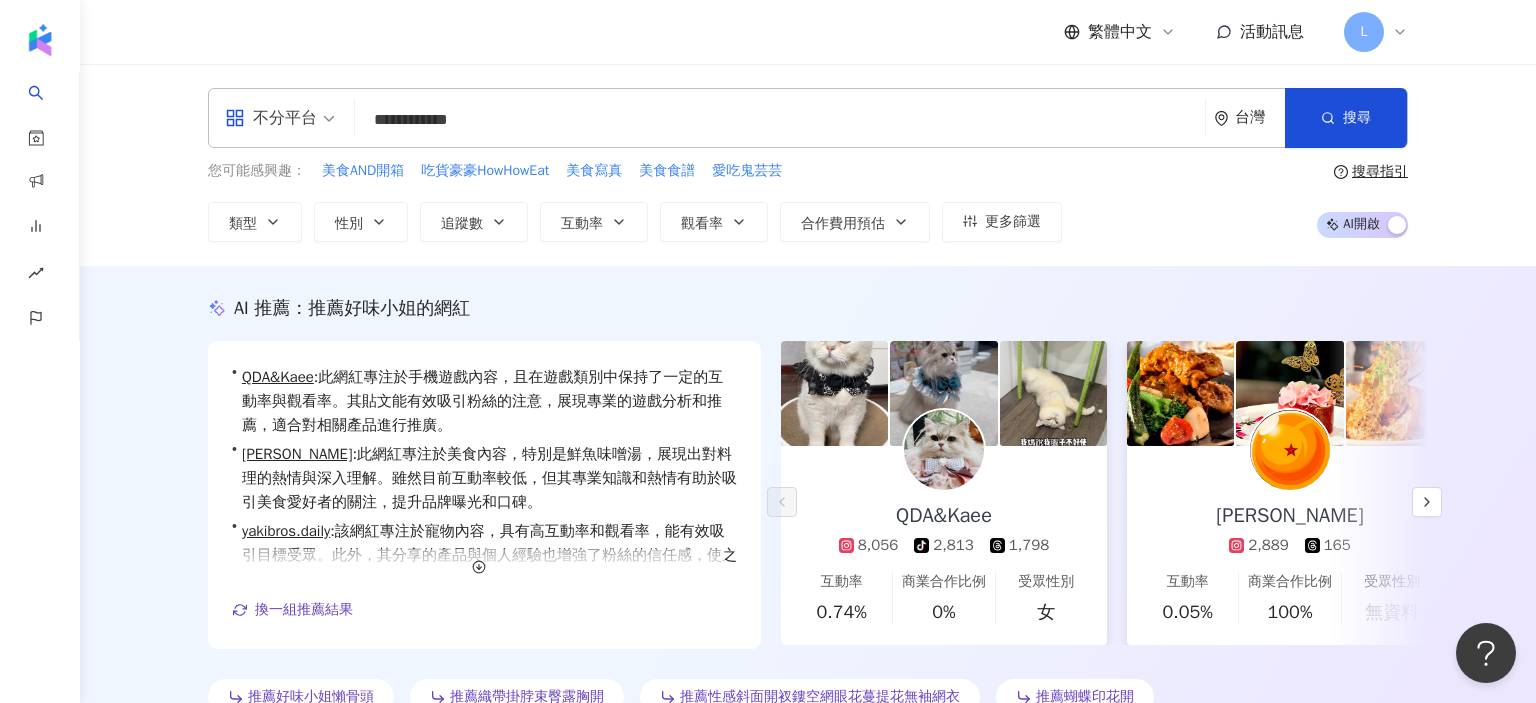 drag, startPoint x: 580, startPoint y: 126, endPoint x: 438, endPoint y: 122, distance: 142.05632 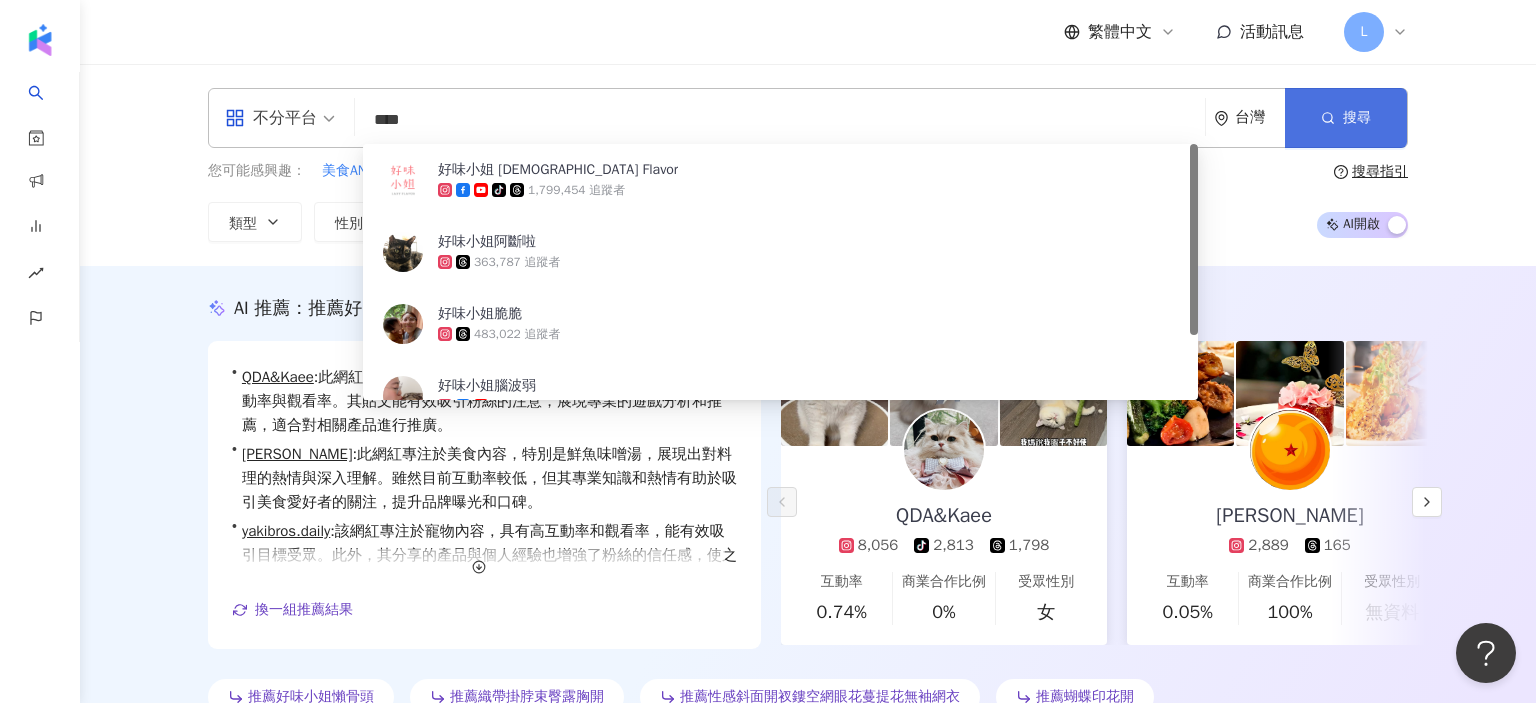 click at bounding box center (1328, 117) 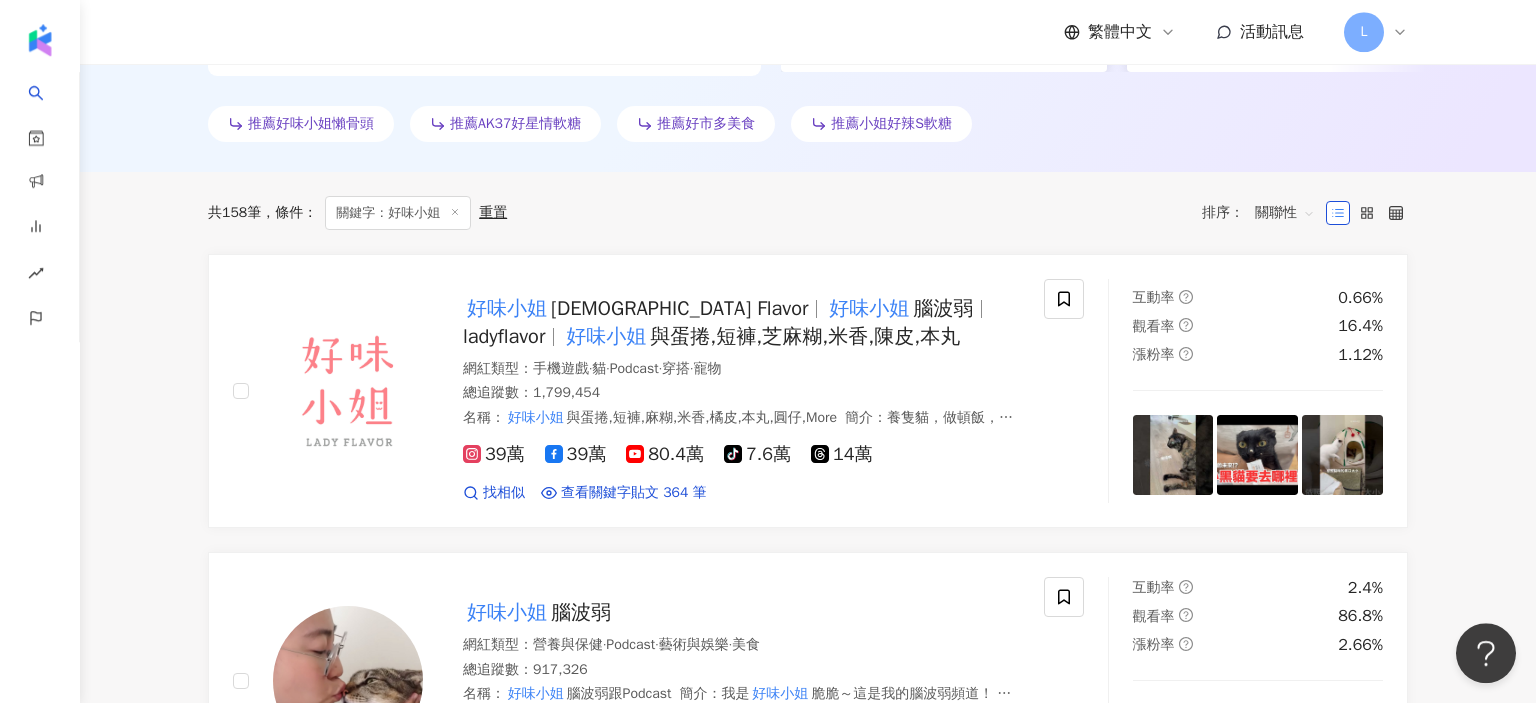 scroll, scrollTop: 588, scrollLeft: 0, axis: vertical 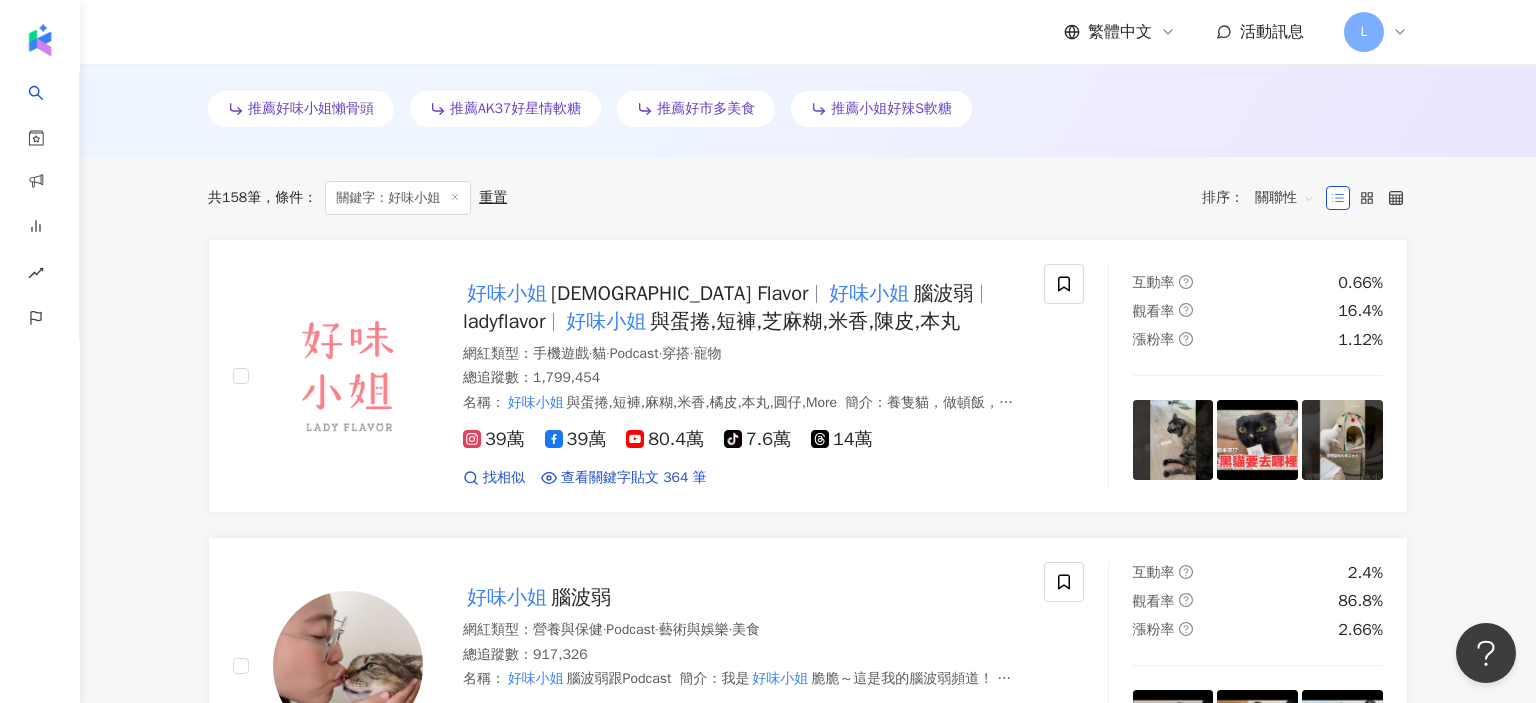 click on "共  158  筆 條件 ： 關鍵字：好味小姐 重置 排序： 關聯性 好味小姐  Lady Flavor 好味小姐 腦波弱 ladyflavor 好味小姐 與蛋捲,短褲,芝麻糊,米香,陳皮,本丸 網紅類型 ： 手機遊戲  ·  貓  ·  Podcast  ·  穿搭  ·  寵物 總追蹤數 ： 1,799,454 名稱 ： 好味小姐 與蛋捲,短褲,麻糊,米香,橘皮,本丸,圓仔,More 簡介 ： 養隻貓，做頓飯，一起過日子。   好味小姐 愛貓，愛與貓的每一天， 跟你分享好味家七貓的每一天～  合作洽詢 : ladyflavor.pet@gmail.com   好味小姐 ＦＢ粉專➡️ https://www.facebook.com/ladyflavor.tw/ 與貓的好味時光，貓鮮食社團➡️ https://goo.gl/BHkPxn 鮮食調味料、貓補丁、鮮食商品➡️ https://www.ladyflavor.com/ 39萬 39萬 80.4萬 tiktok-icon 7.6萬 14萬 找相似 查看關鍵字貼文 364 筆 互動率 0.66% 觀看率 16.4% 漲粉率 1.12% 好味小姐 腦波弱 網紅類型 ： 營養與保健  ·  Podcast  ·  藝術與娛樂  ·  美食" at bounding box center [808, 2347] 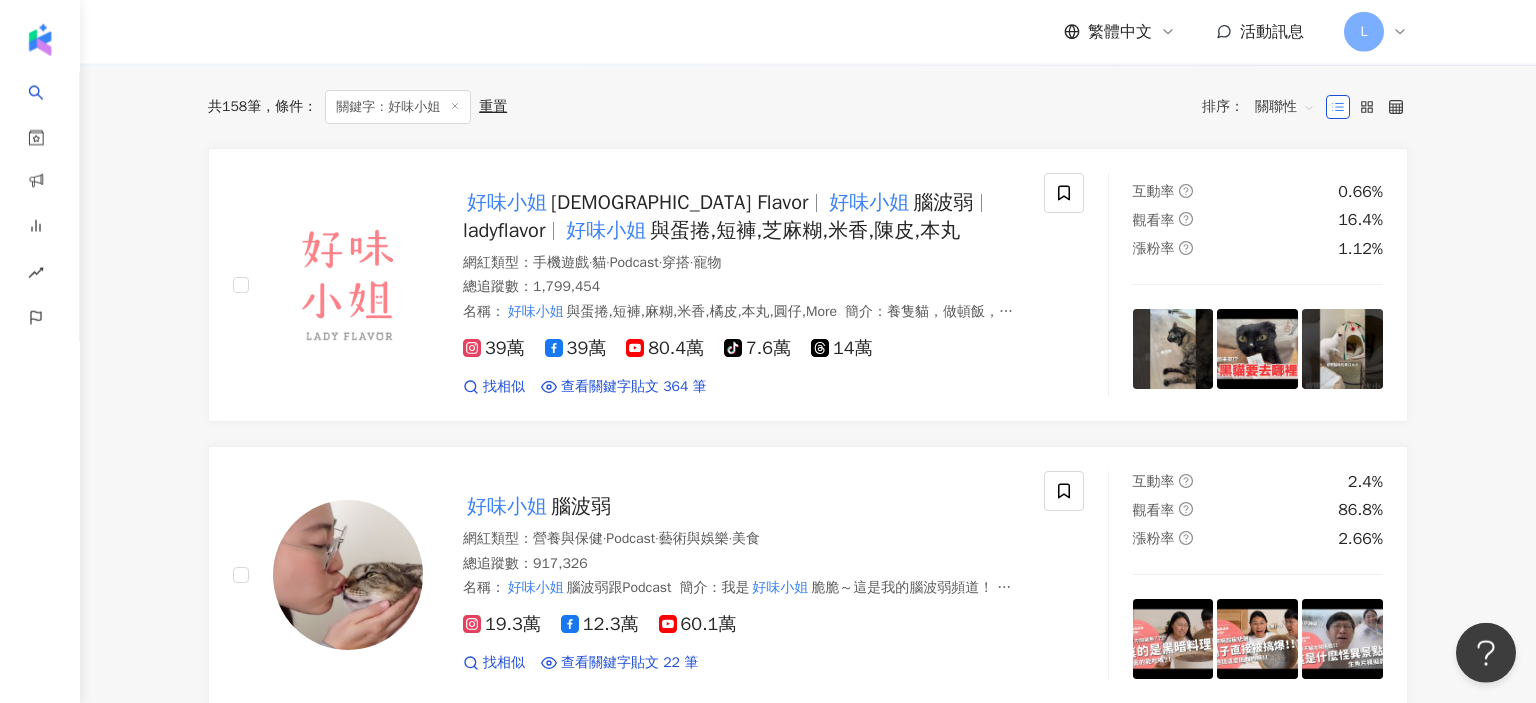 scroll, scrollTop: 736, scrollLeft: 0, axis: vertical 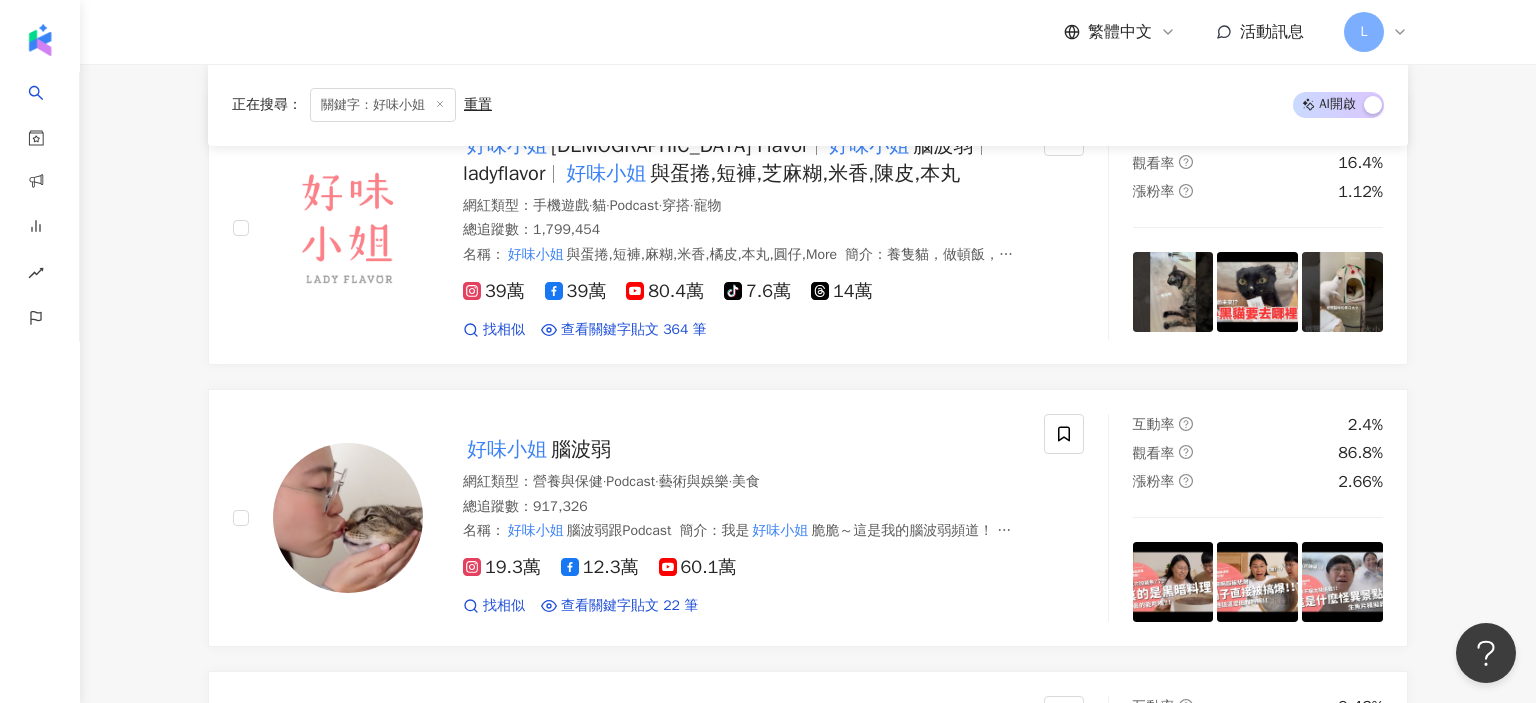 click on "正在搜尋 ： 關鍵字：好味小姐 重置 AI  開啟 AI  關閉 好味小姐  Lady Flavor 好味小姐 腦波弱 ladyflavor 好味小姐 與蛋捲,短褲,芝麻糊,米香,陳皮,本丸 網紅類型 ： 手機遊戲  ·  貓  ·  Podcast  ·  穿搭  ·  寵物 總追蹤數 ： 1,799,454 名稱 ： 好味小姐 與蛋捲,短褲,麻糊,米香,橘皮,本丸,圓仔,More 簡介 ： 養隻貓，做頓飯，一起過日子。   好味小姐 愛貓，愛與貓的每一天， 跟你分享好味家七貓的每一天～  合作洽詢 : ladyflavor.pet@gmail.com   好味小姐 ＦＢ粉專➡️ https://www.facebook.com/ladyflavor.tw/ 與貓的好味時光，貓鮮食社團➡️ https://goo.gl/BHkPxn 鮮食調味料、貓補丁、鮮食商品➡️ https://www.ladyflavor.com/ 39萬 39萬 80.4萬 tiktok-icon 7.6萬 14萬 找相似 查看關鍵字貼文 364 筆 互動率 0.66% 觀看率 16.4% 漲粉率 1.12% 好味小姐 腦波弱 網紅類型 ： 營養與保健  ·  Podcast  ·  藝術與娛樂  ·  美食 ： ：" at bounding box center [808, 2199] 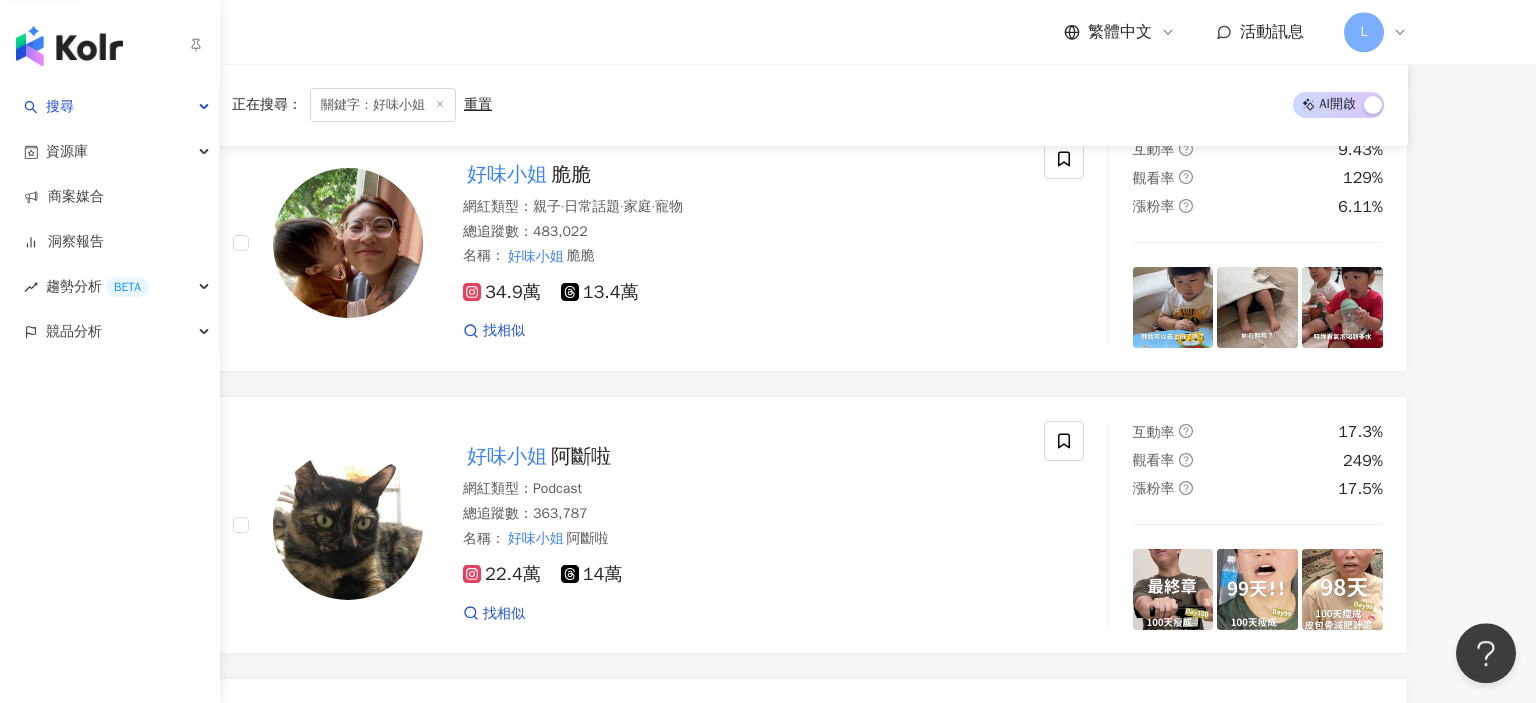 scroll, scrollTop: 1324, scrollLeft: 0, axis: vertical 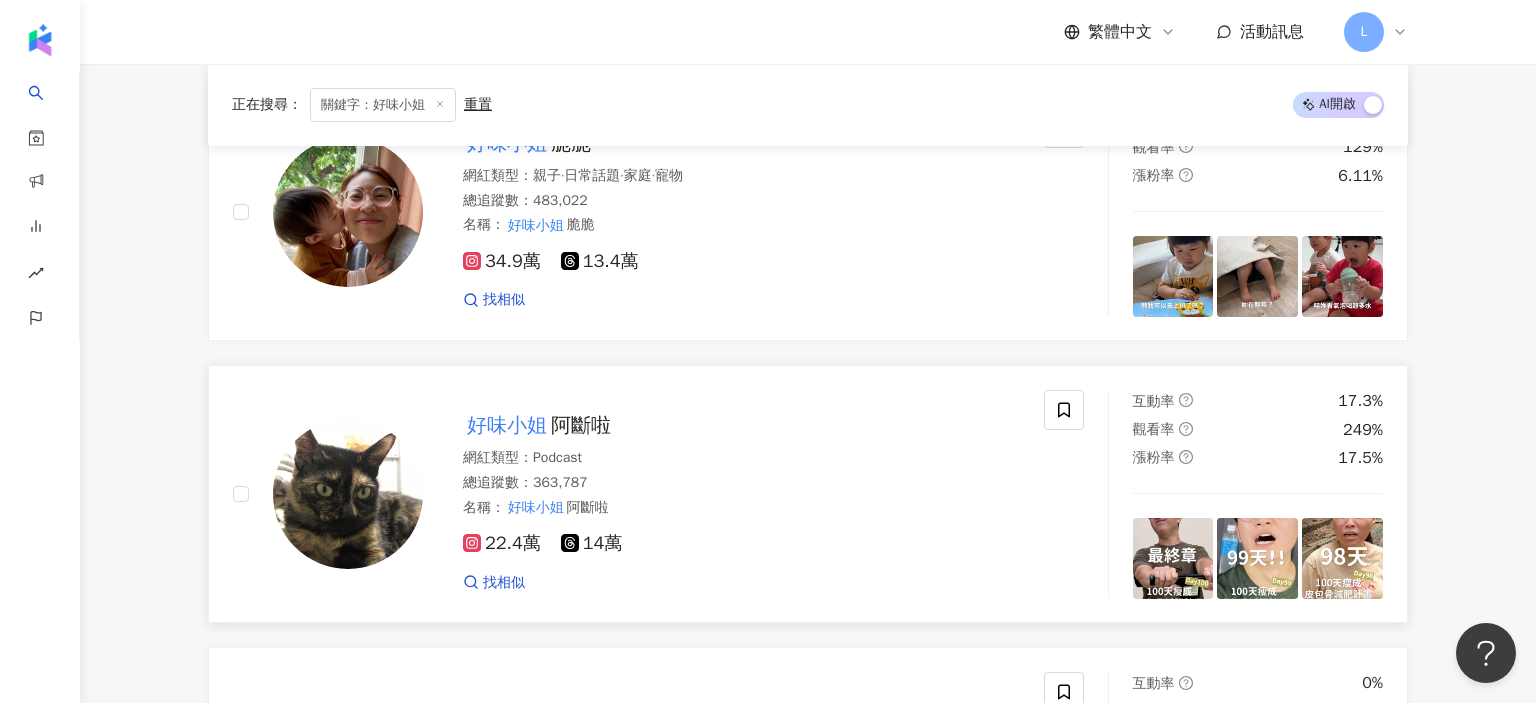 click on "好味小姐" at bounding box center [507, 425] 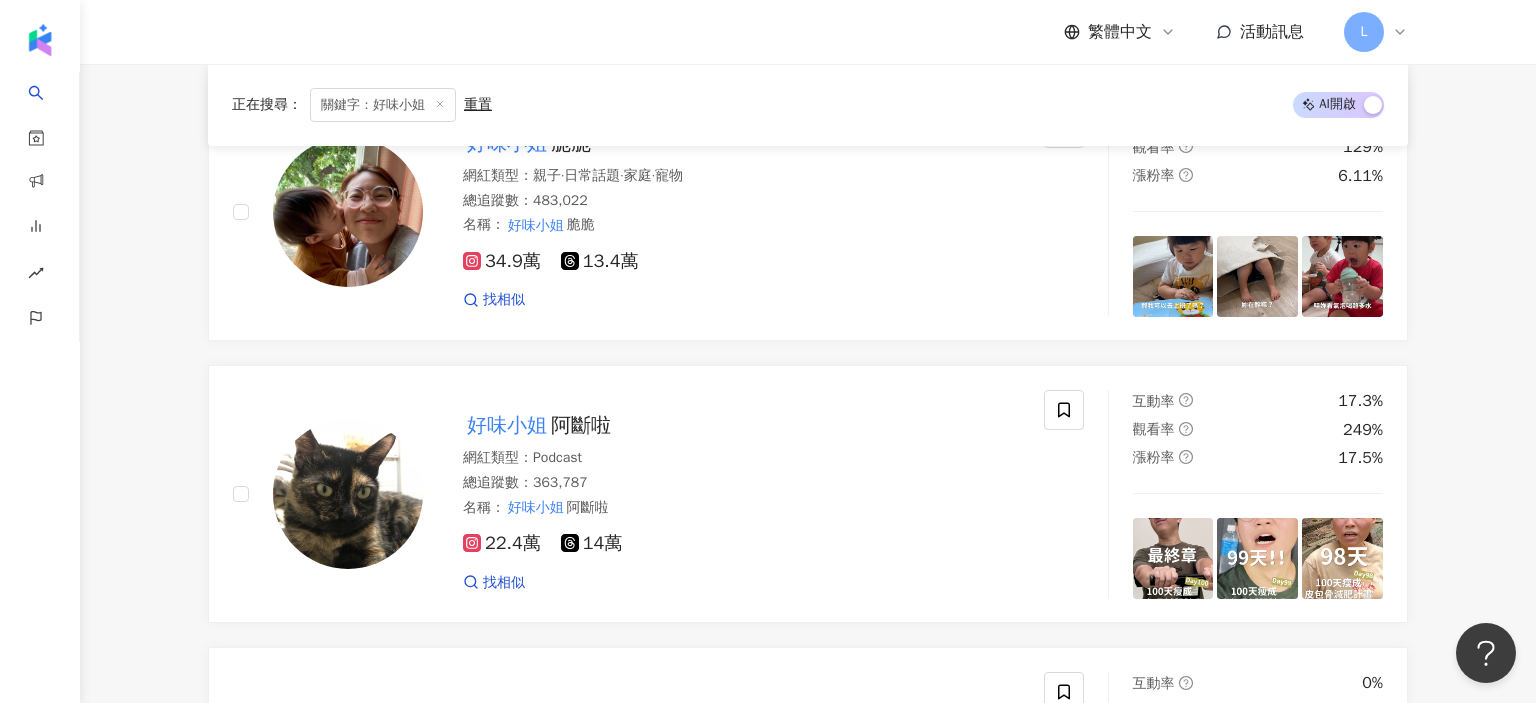 scroll, scrollTop: 588, scrollLeft: 0, axis: vertical 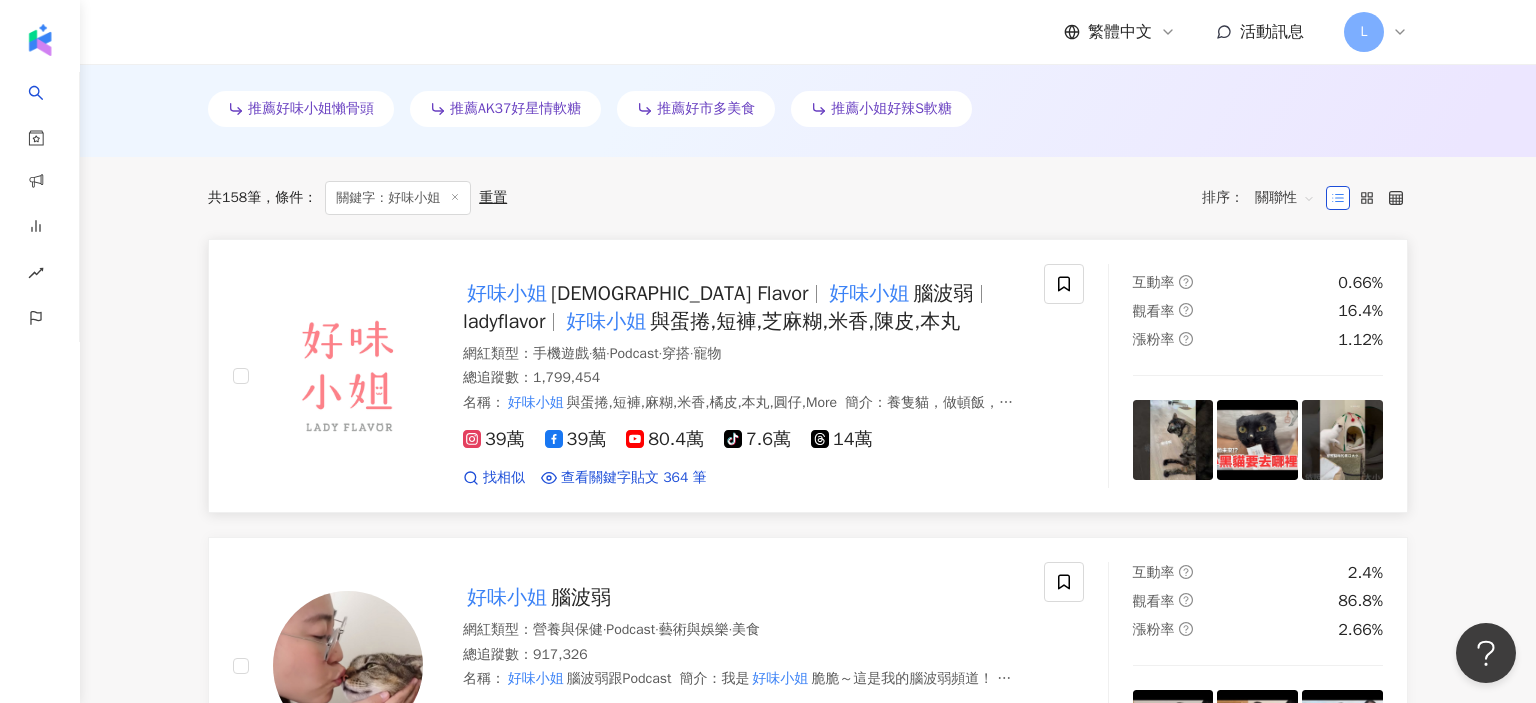 click on "好味小姐  Lady Flavor" at bounding box center (644, 293) 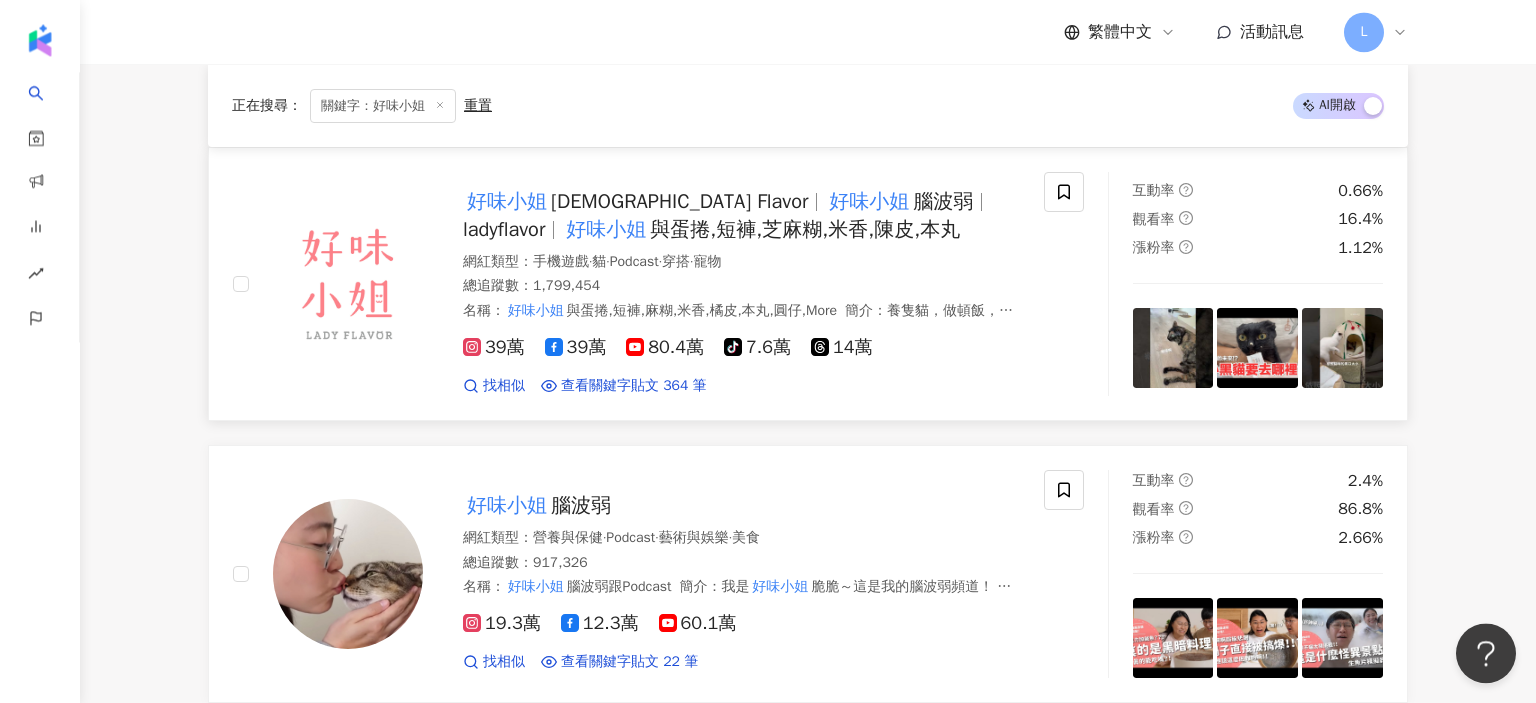 scroll, scrollTop: 883, scrollLeft: 0, axis: vertical 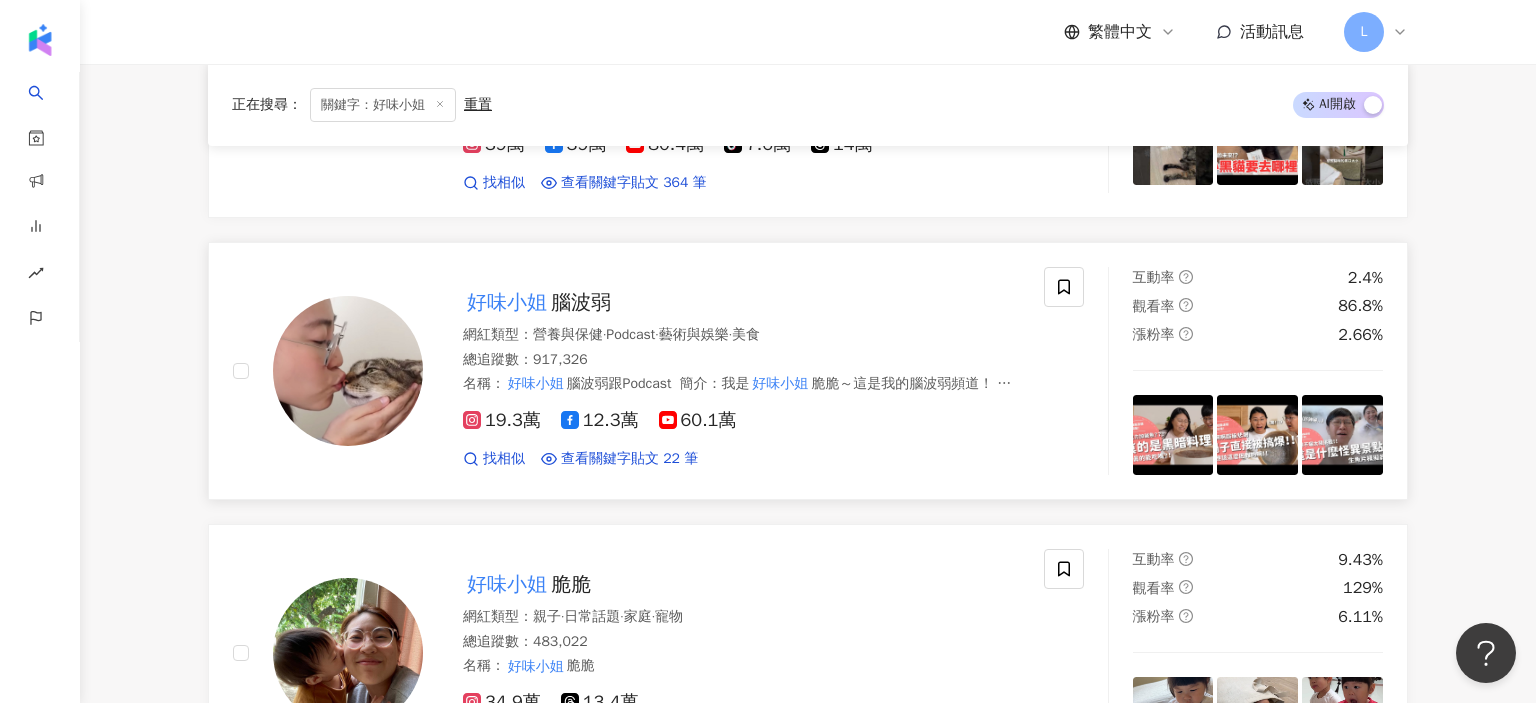 click on "腦波弱" at bounding box center [581, 302] 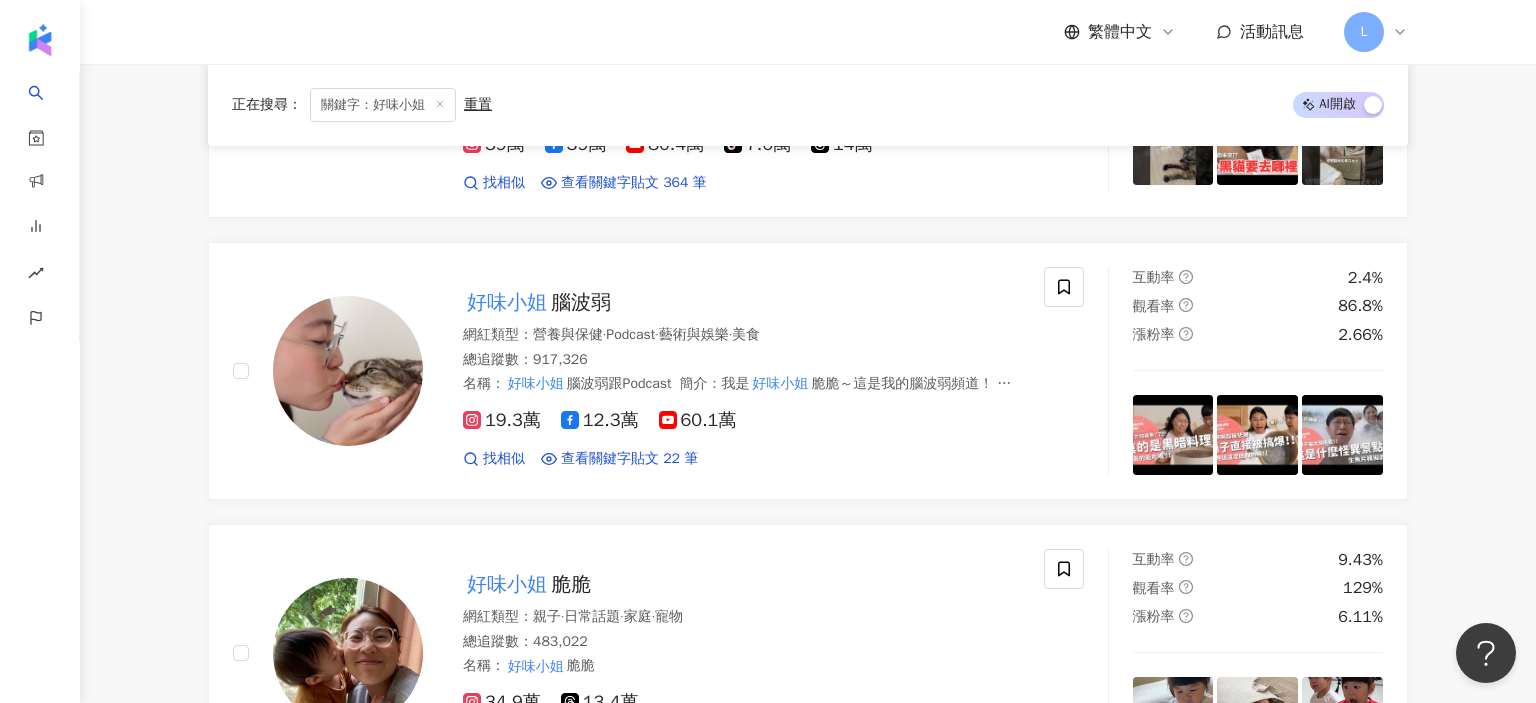 click on "****" at bounding box center (780, -763) 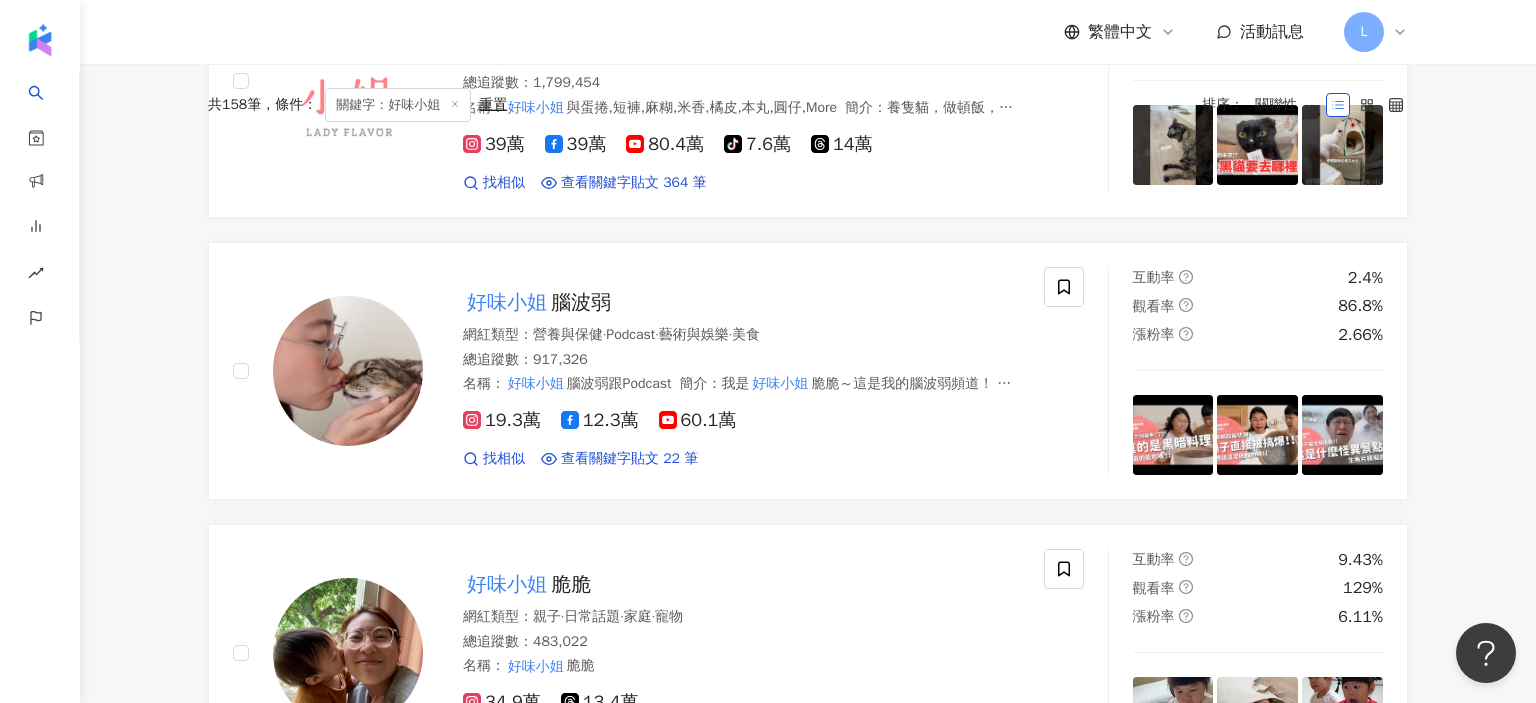 scroll, scrollTop: 0, scrollLeft: 0, axis: both 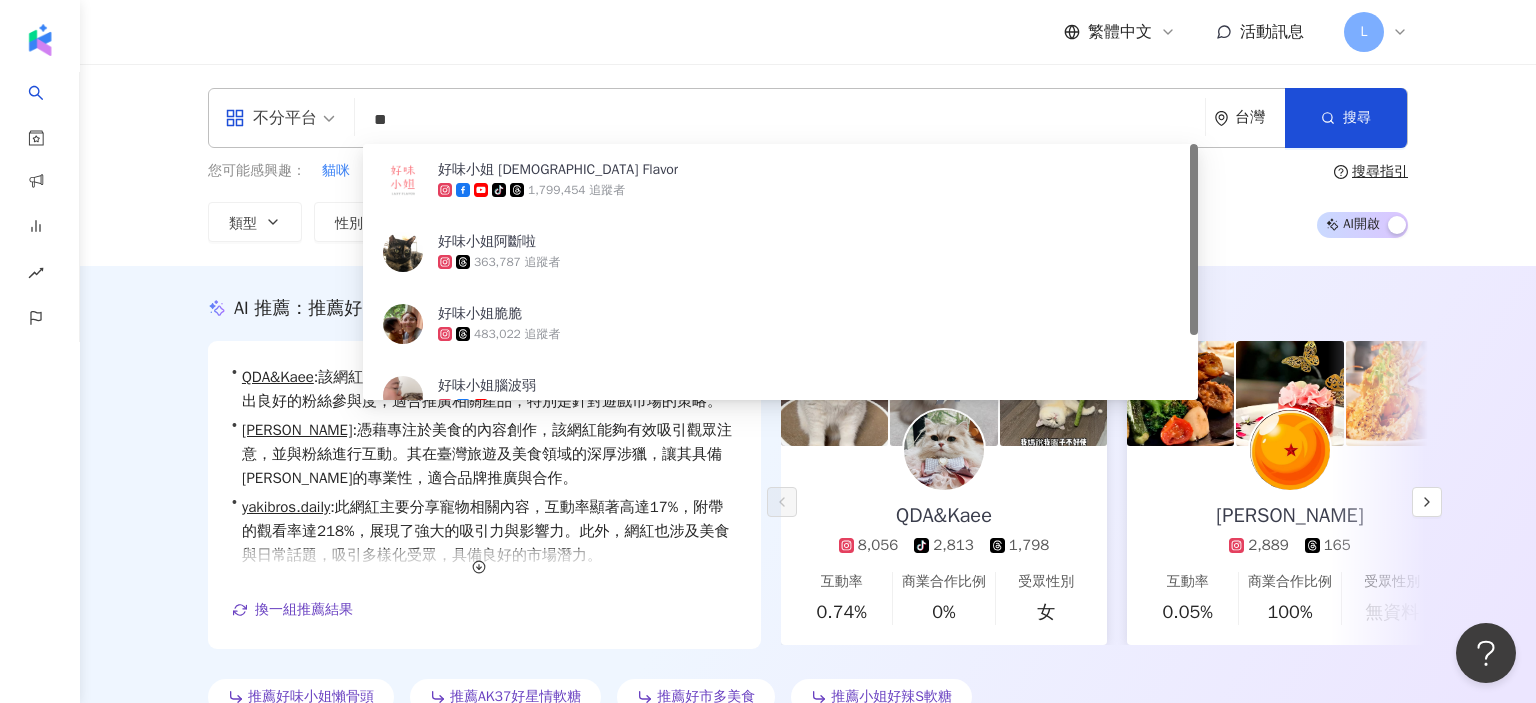 type on "*" 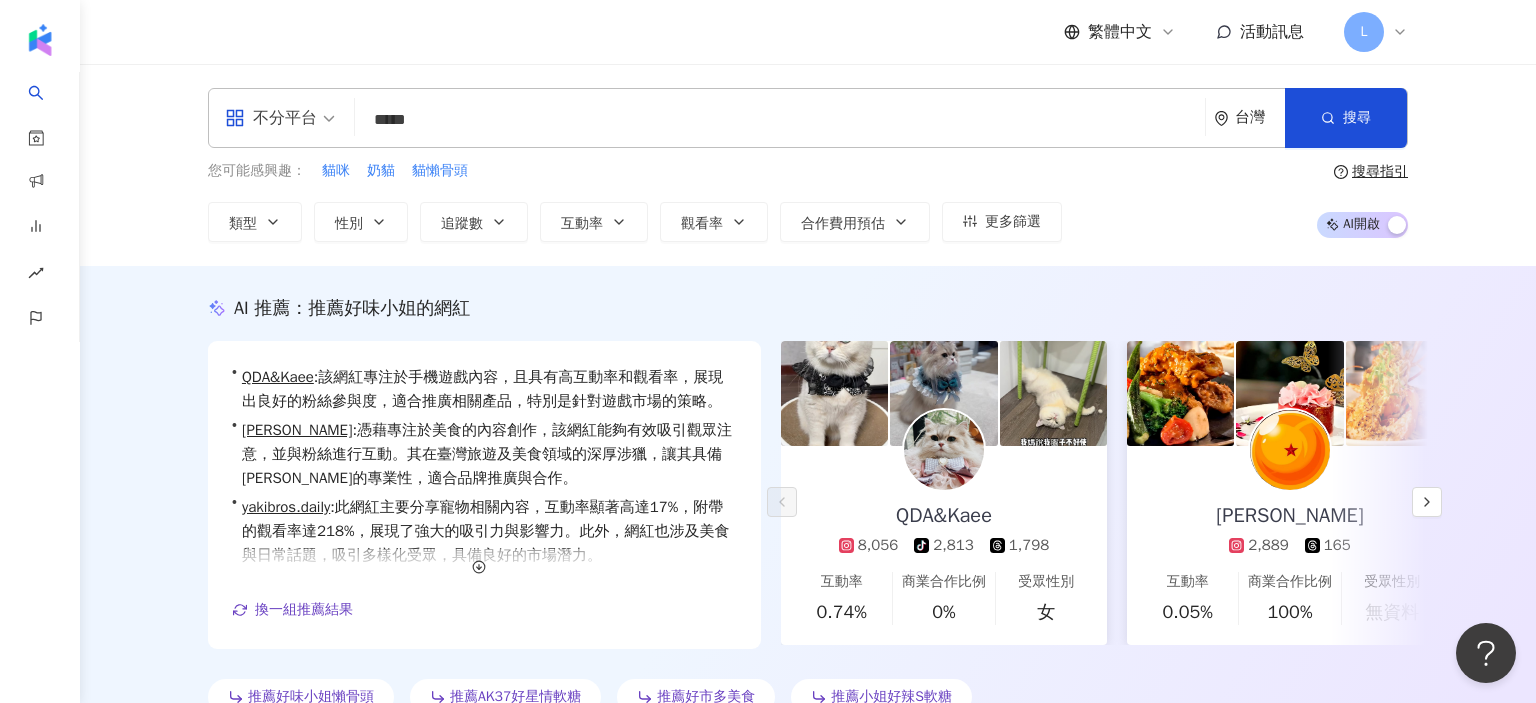 type on "******" 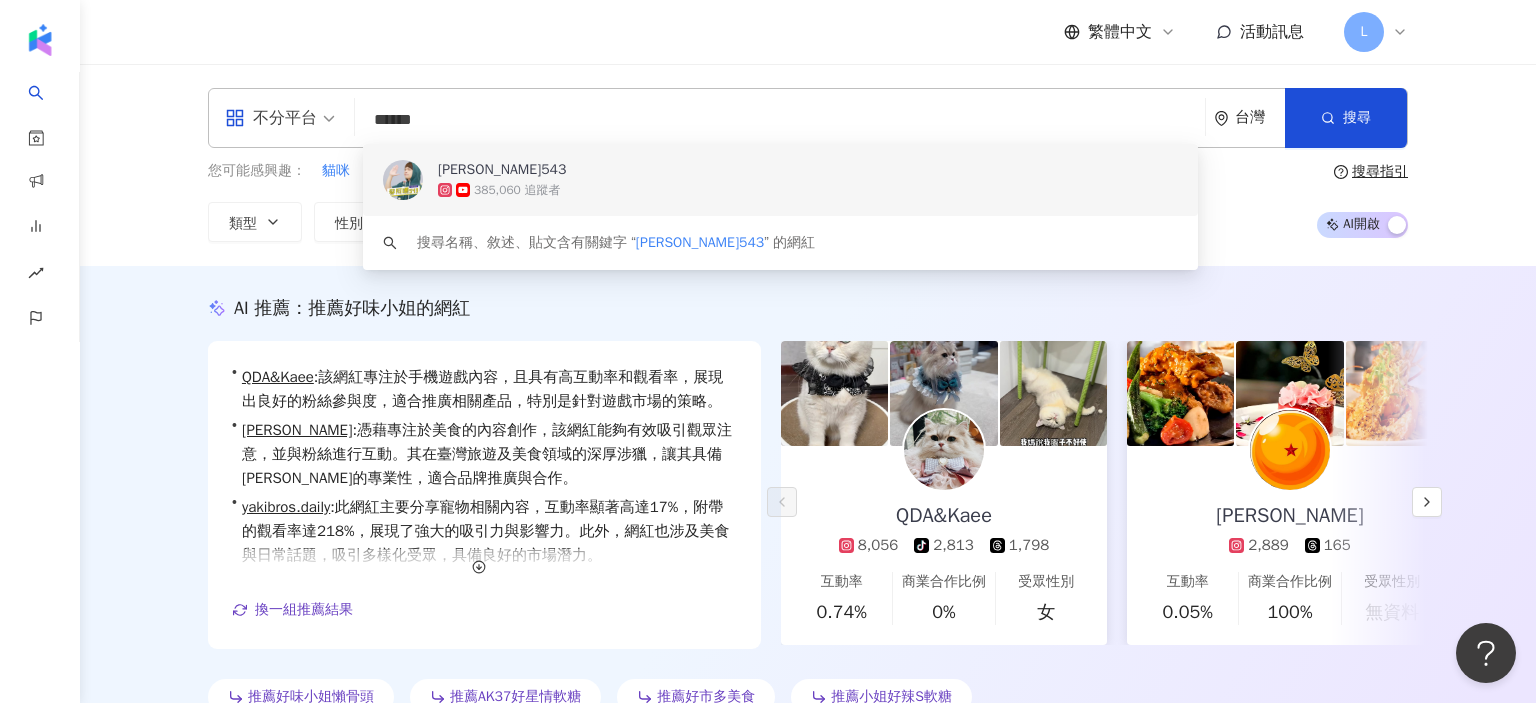 click on "蔡阿嘎543 385,060   追蹤者" at bounding box center (780, 180) 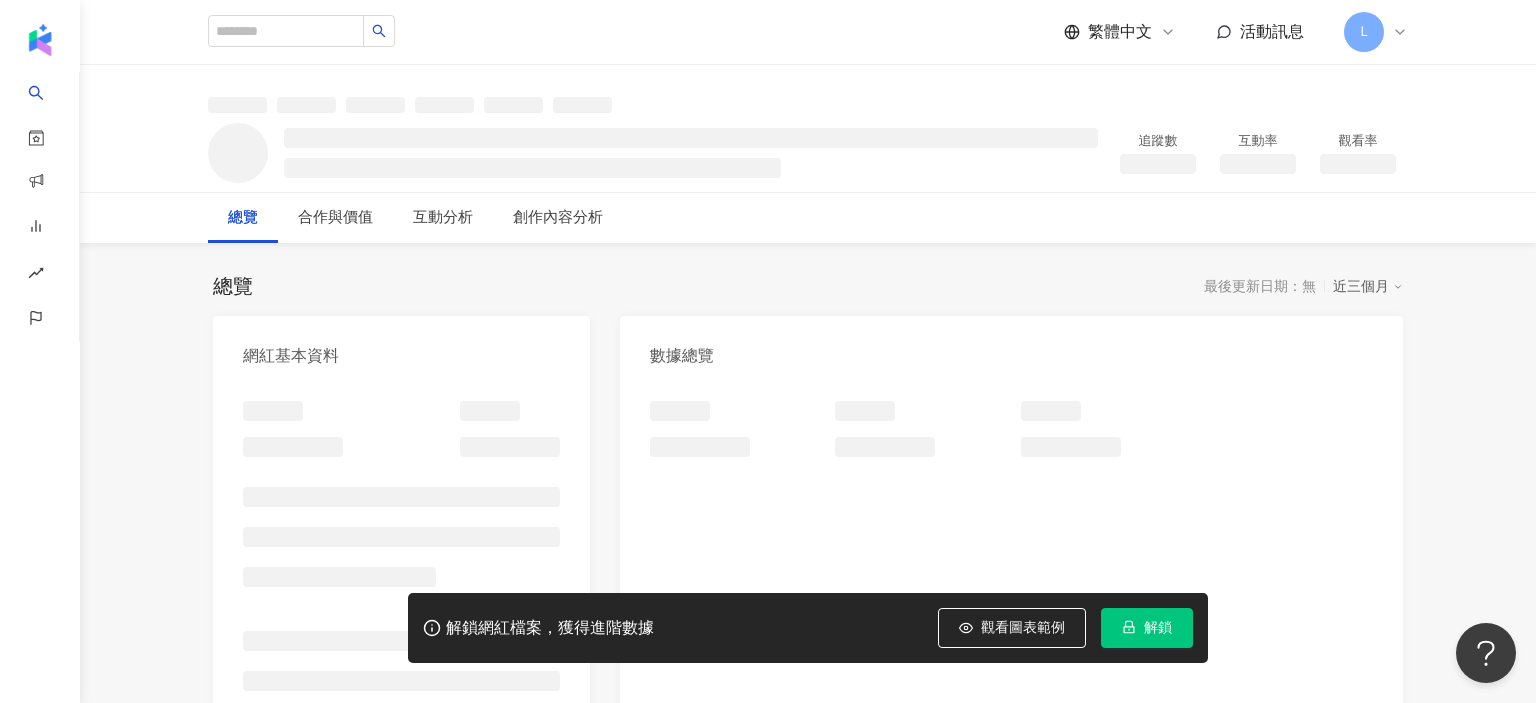 scroll, scrollTop: 0, scrollLeft: 0, axis: both 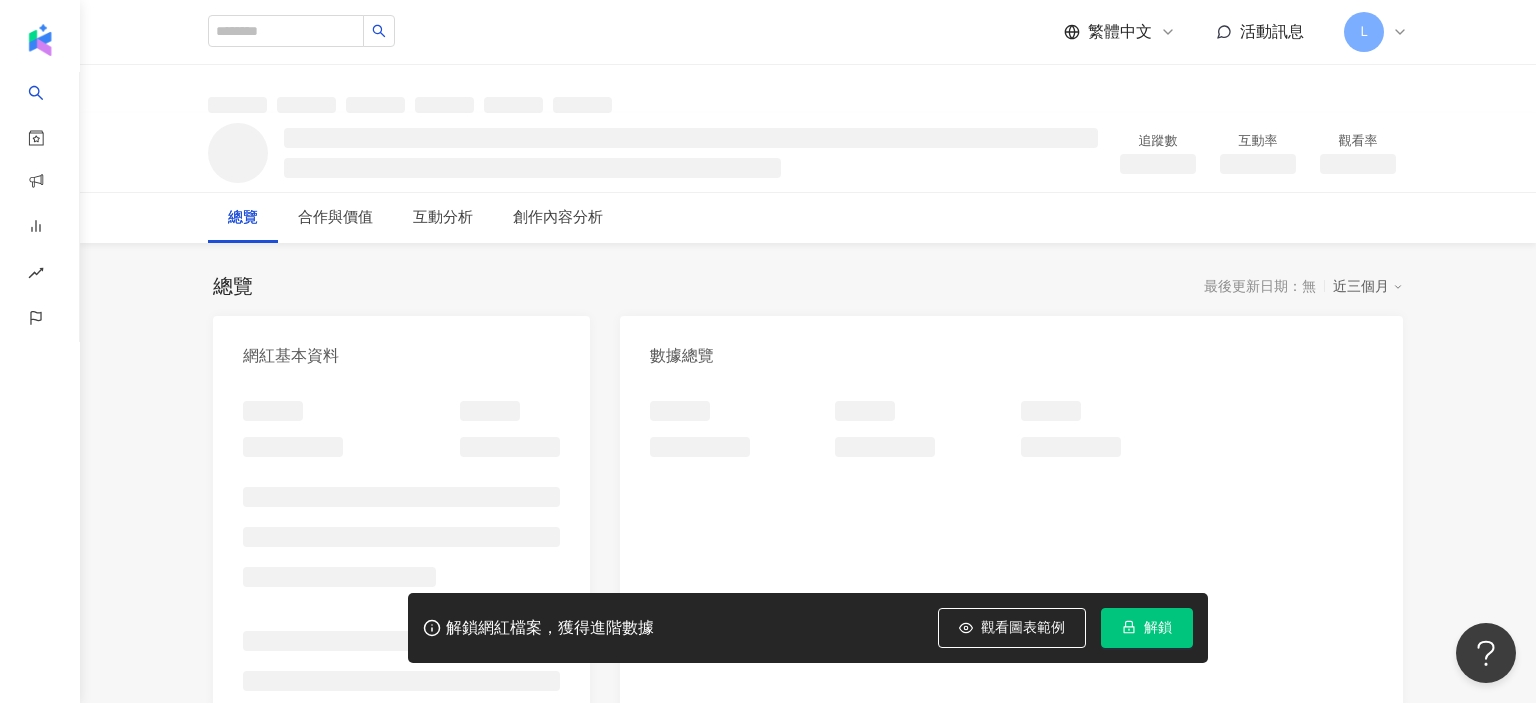 click on "網紅基本資料  數據總覽  成長趨勢分析 追蹤趨勢圖表" at bounding box center [808, 728] 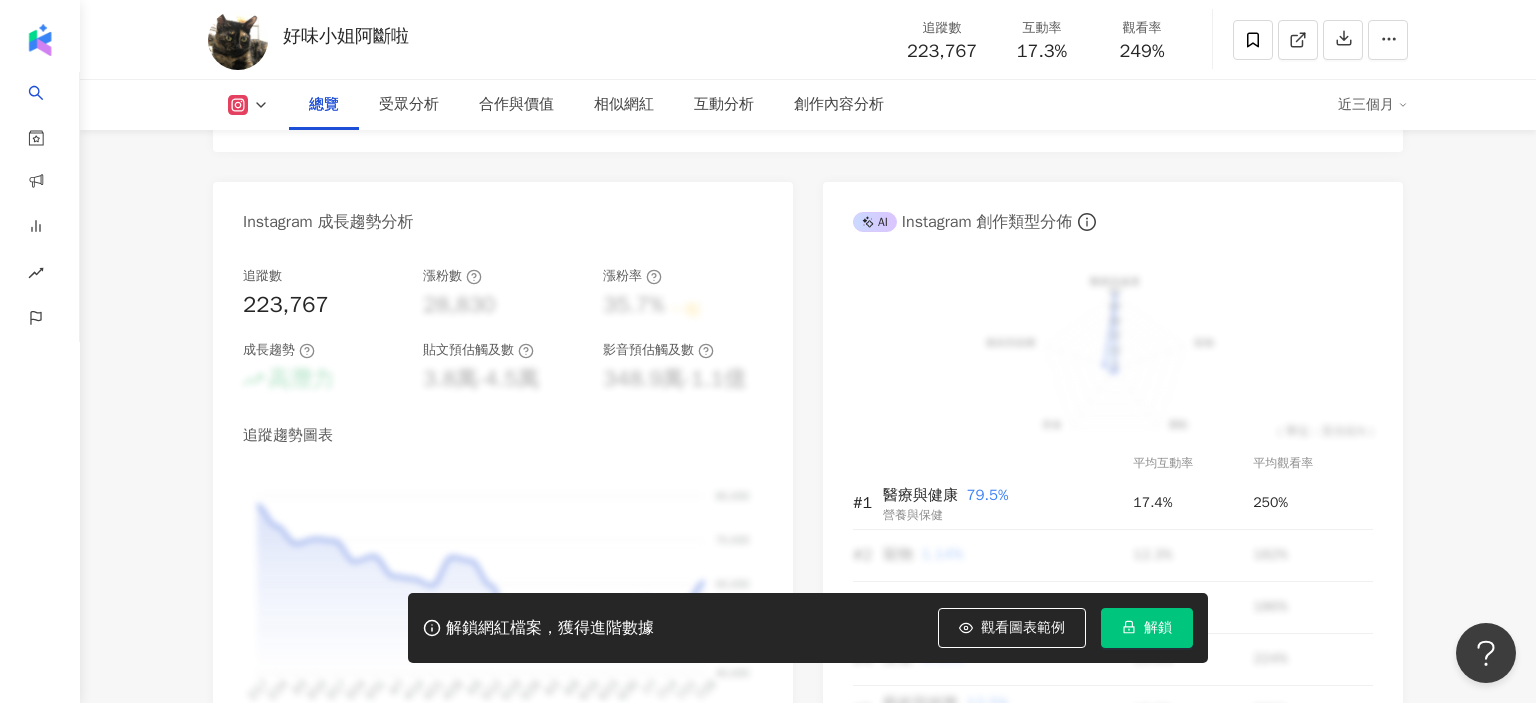 scroll, scrollTop: 0, scrollLeft: 0, axis: both 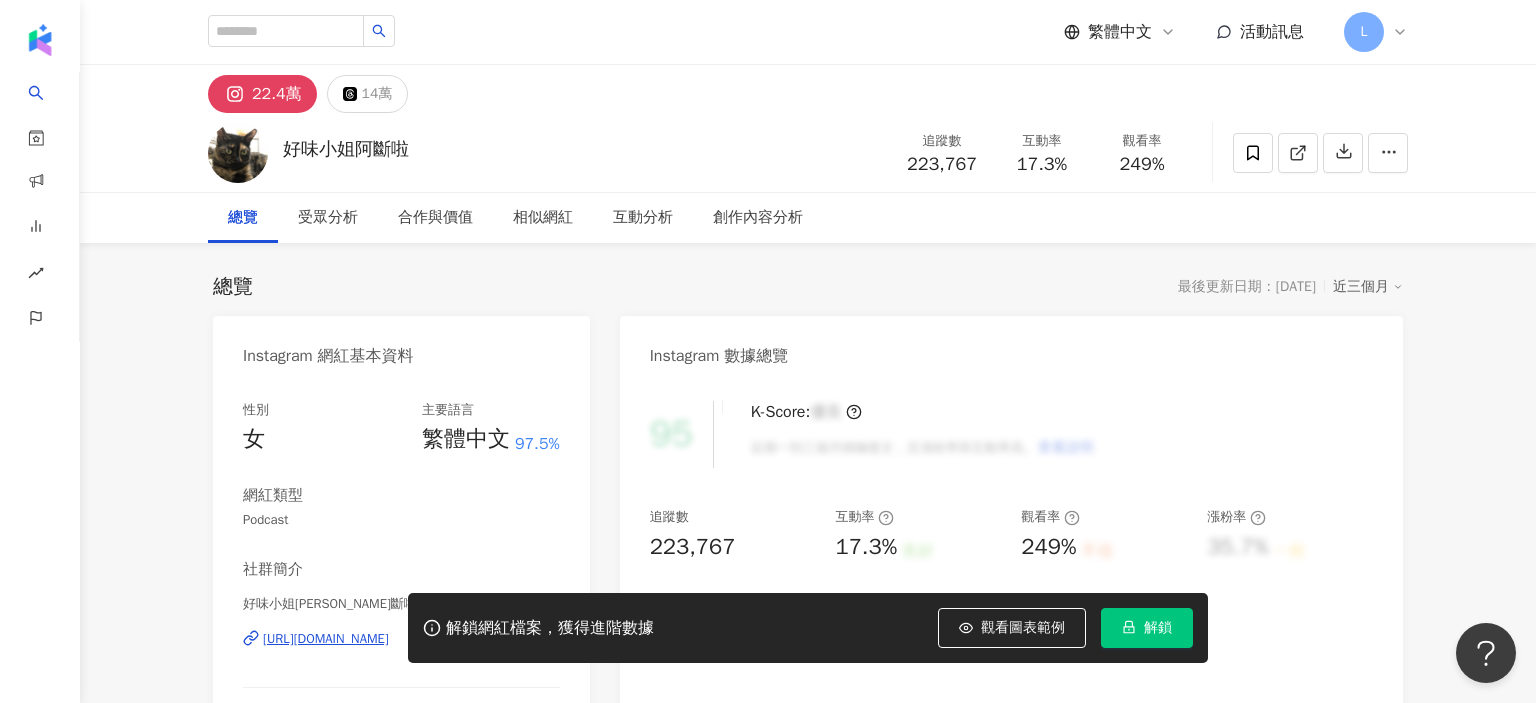 click on "解鎖網紅檔案，獲得進階數據 觀看圖表範例 解鎖" at bounding box center [768, 628] 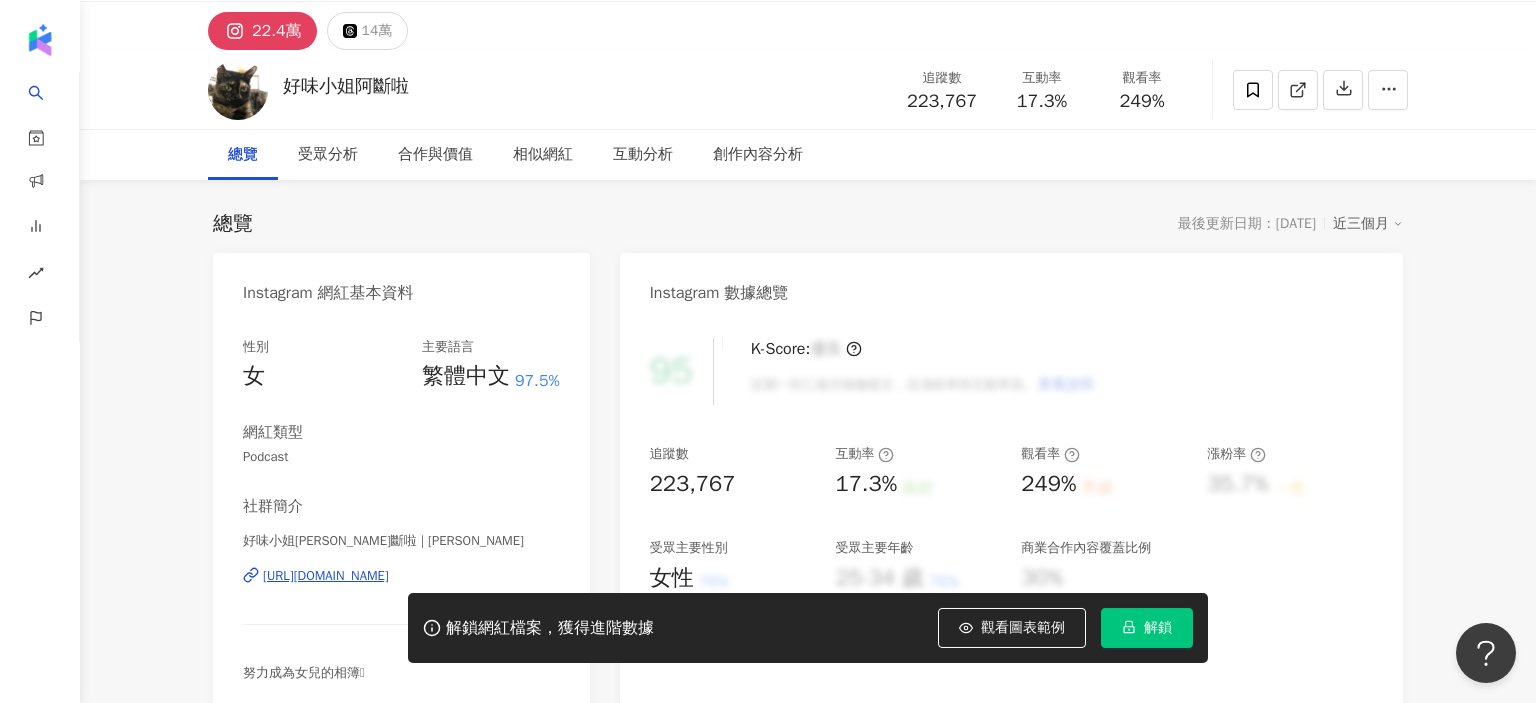 scroll, scrollTop: 147, scrollLeft: 0, axis: vertical 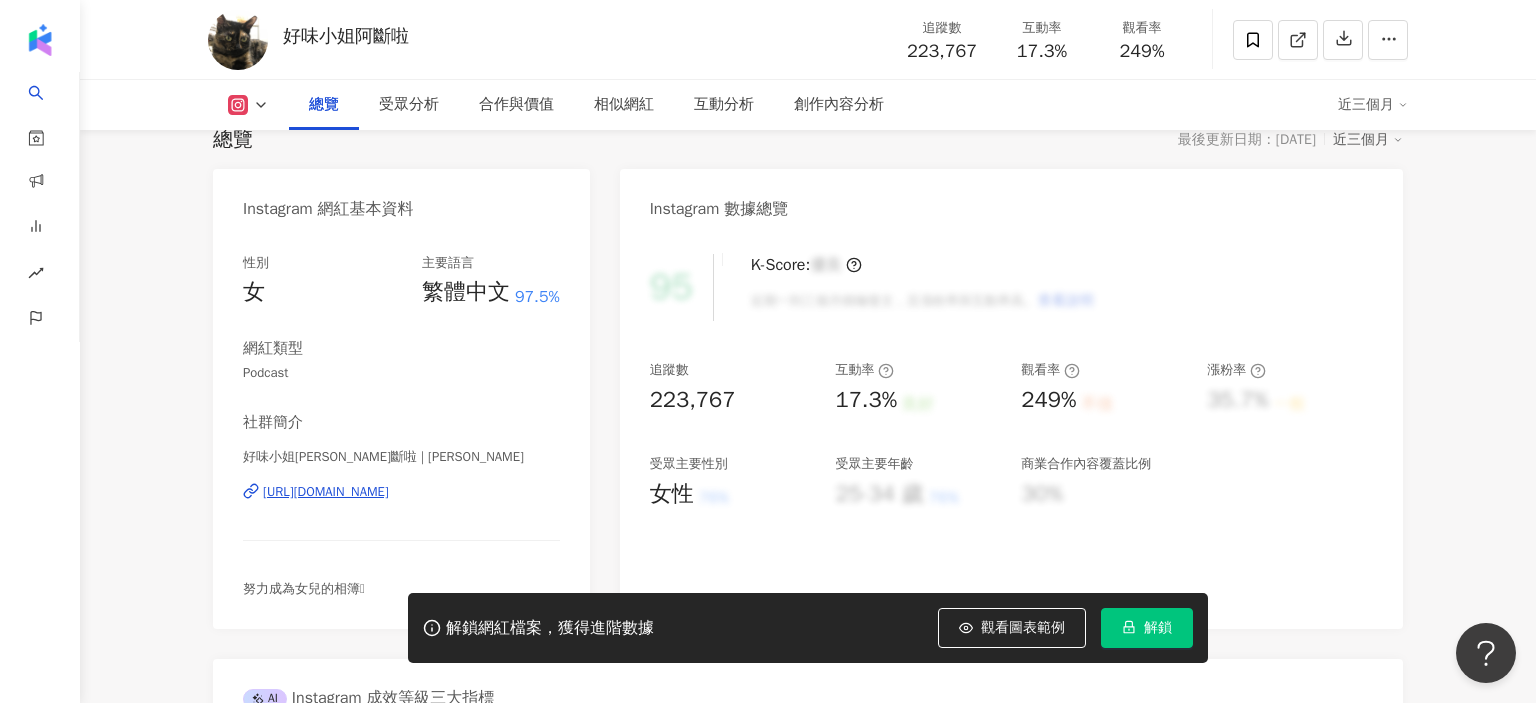click on "https://www.instagram.com/huangyijiejie/" at bounding box center [326, 492] 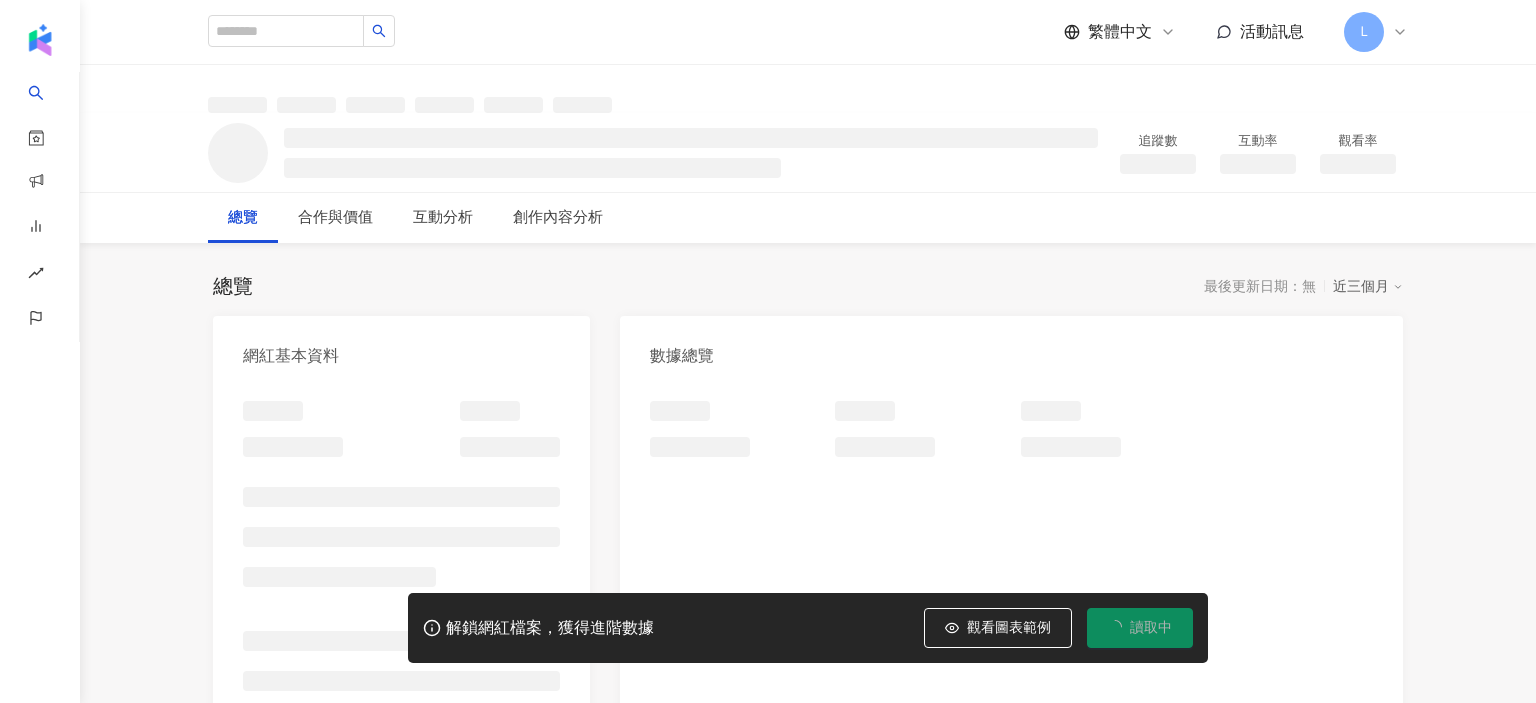 scroll, scrollTop: 0, scrollLeft: 0, axis: both 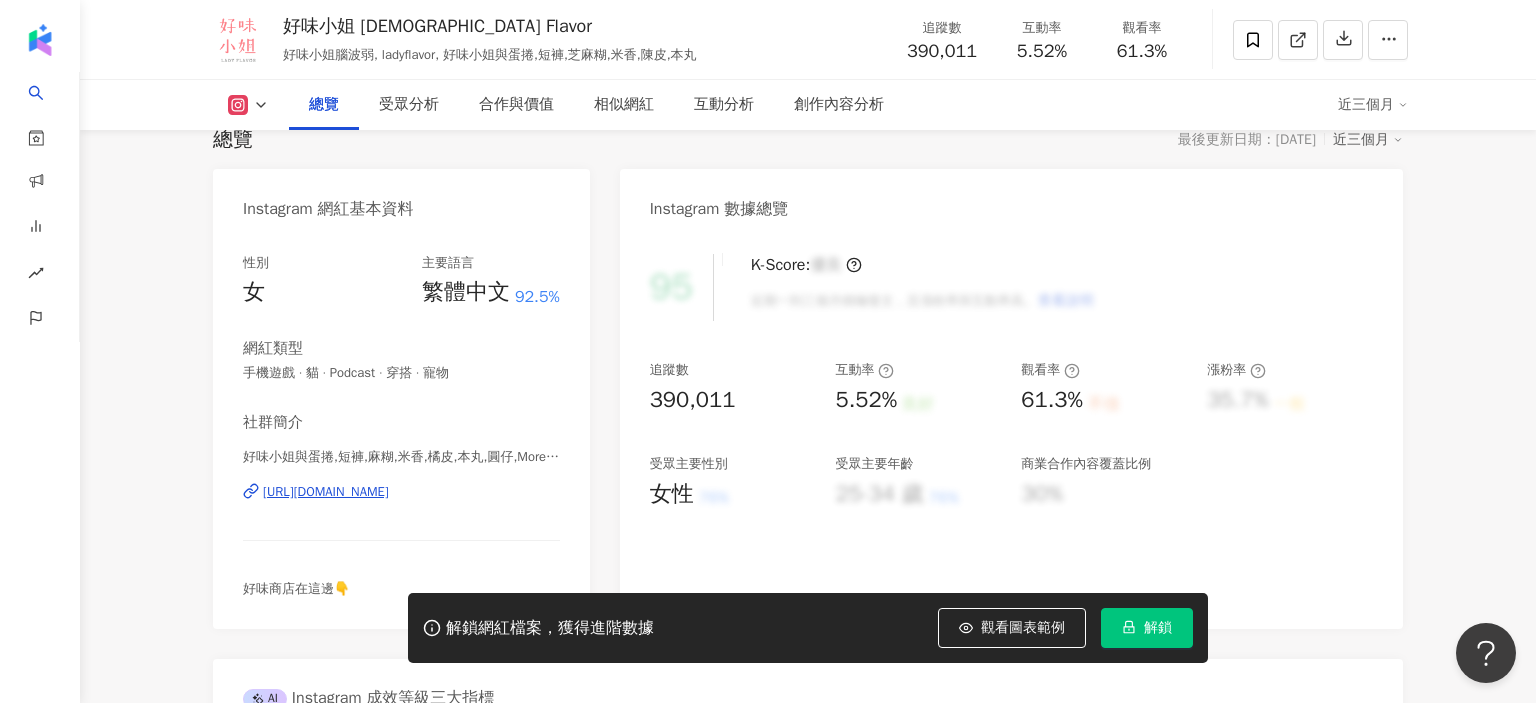 click on "https://www.instagram.com/ladyflavor/" at bounding box center (326, 492) 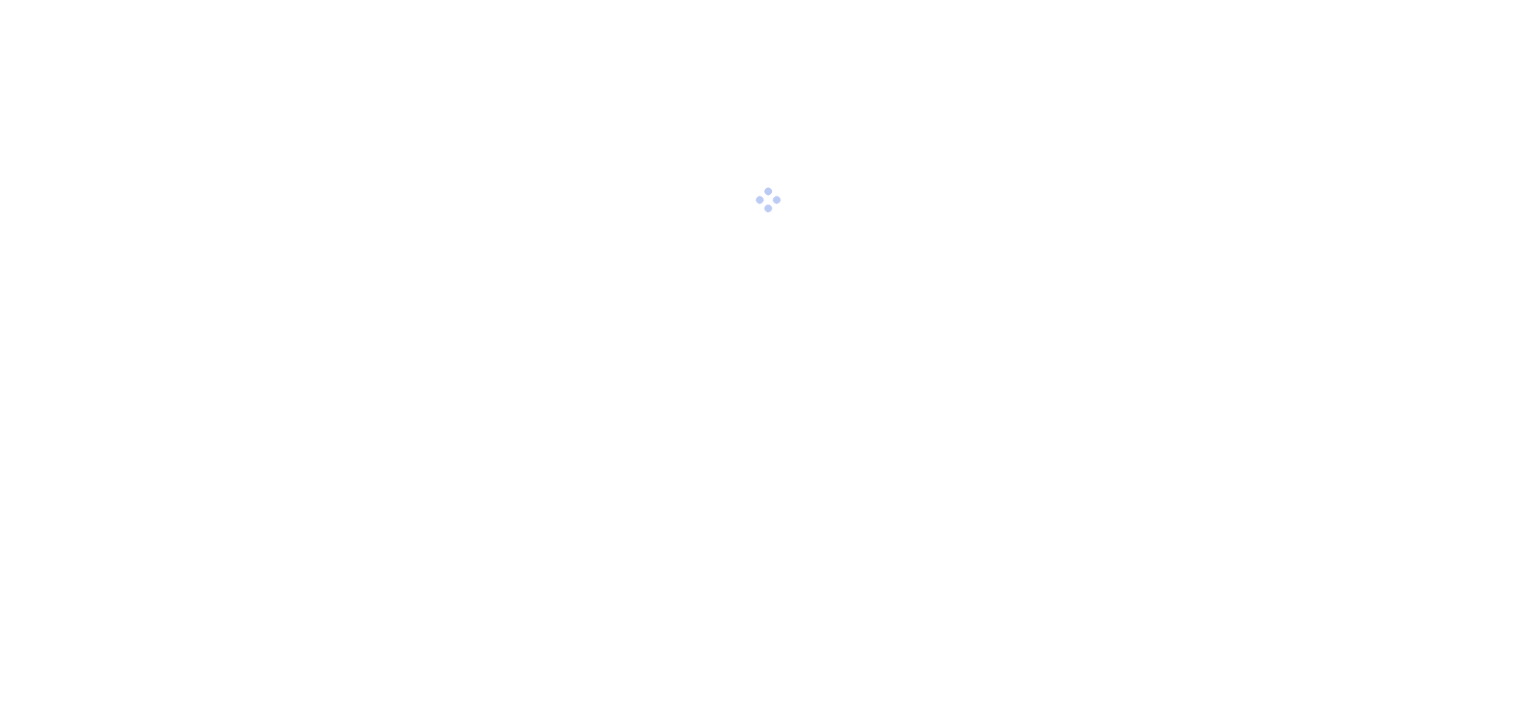 scroll, scrollTop: 0, scrollLeft: 0, axis: both 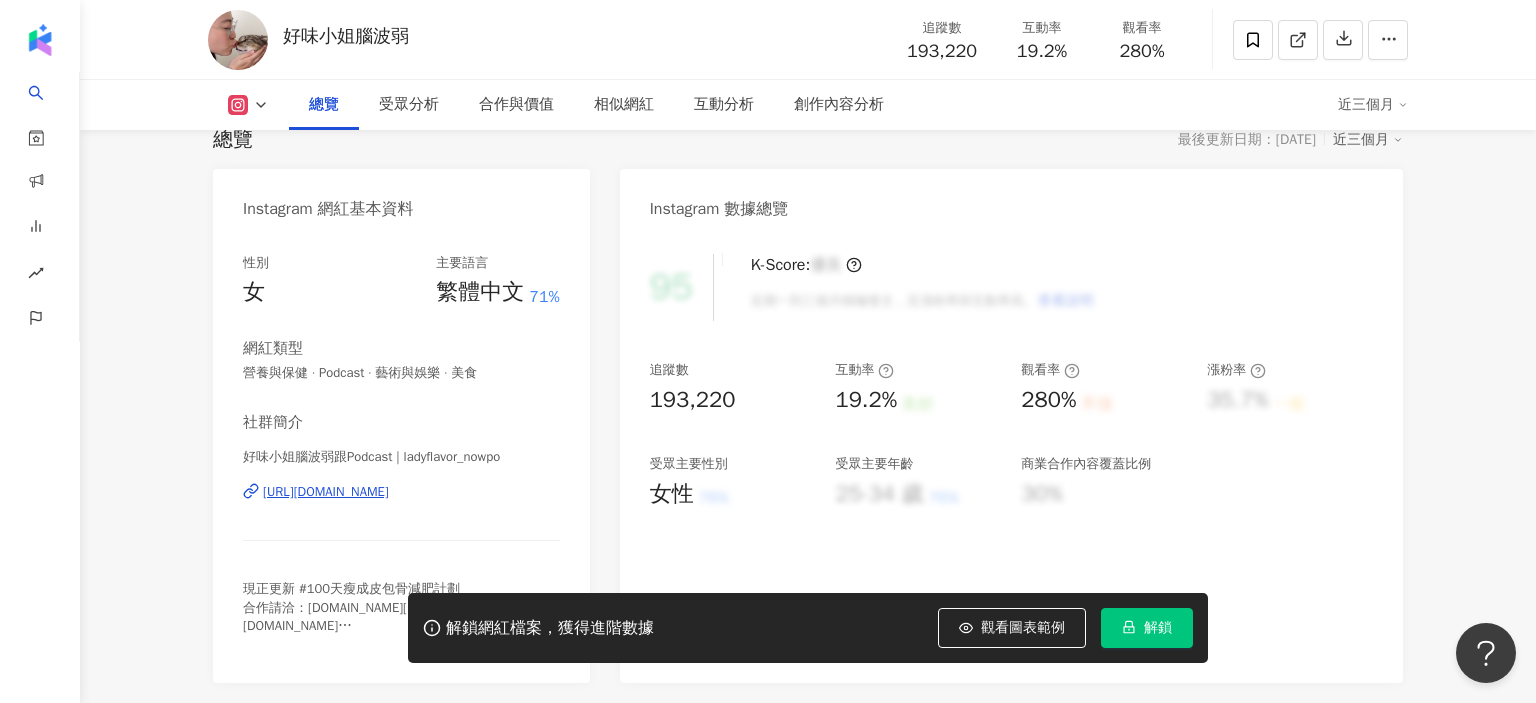 click on "[URL][DOMAIN_NAME]" at bounding box center [326, 492] 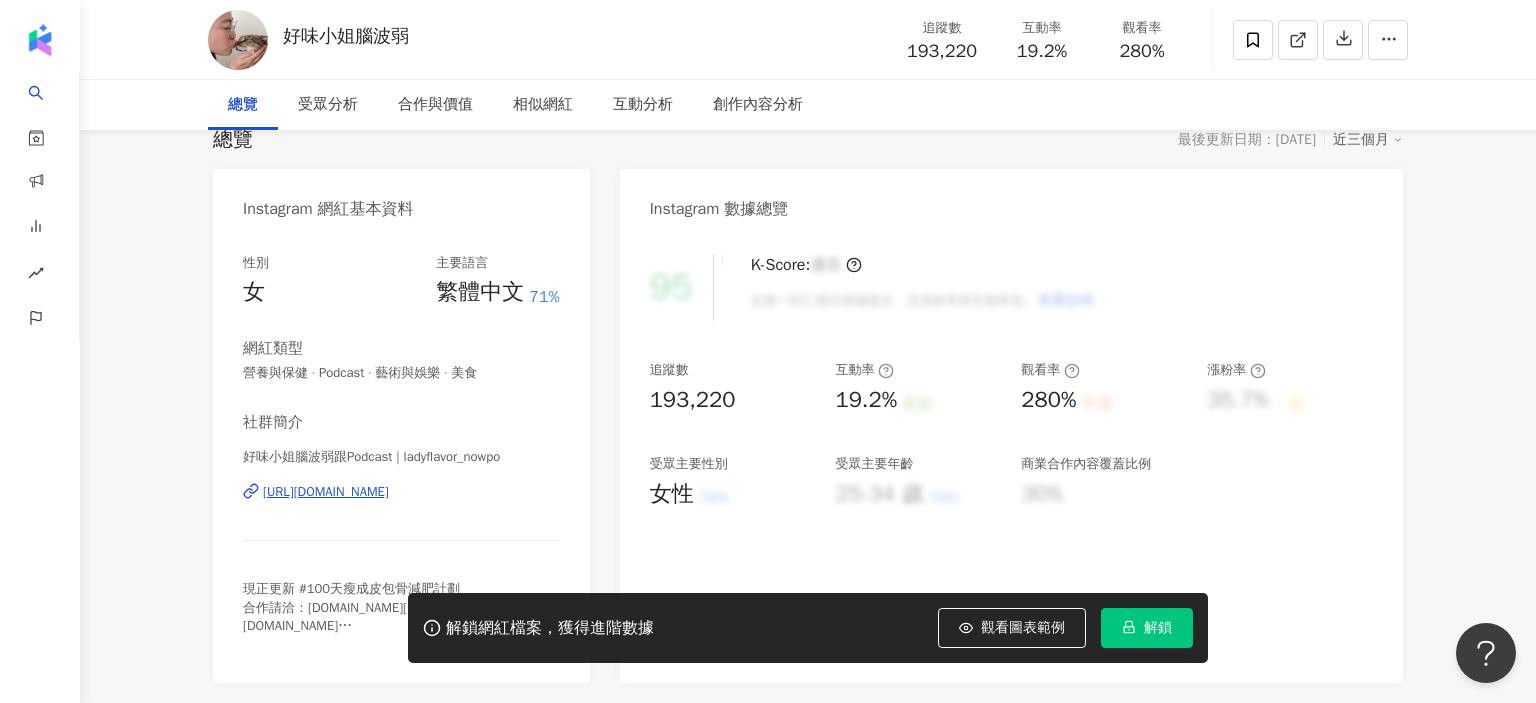 scroll, scrollTop: 0, scrollLeft: 0, axis: both 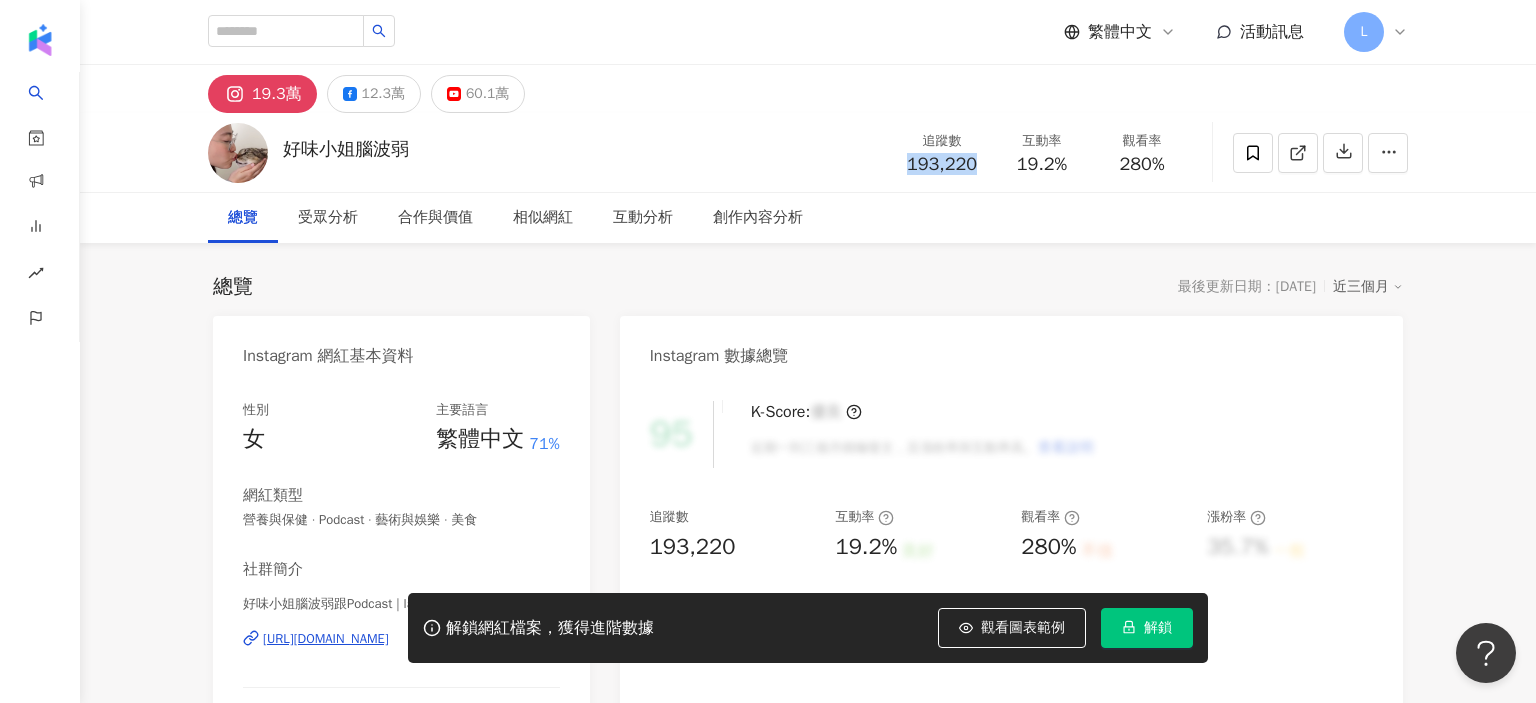 drag, startPoint x: 978, startPoint y: 163, endPoint x: 894, endPoint y: 165, distance: 84.0238 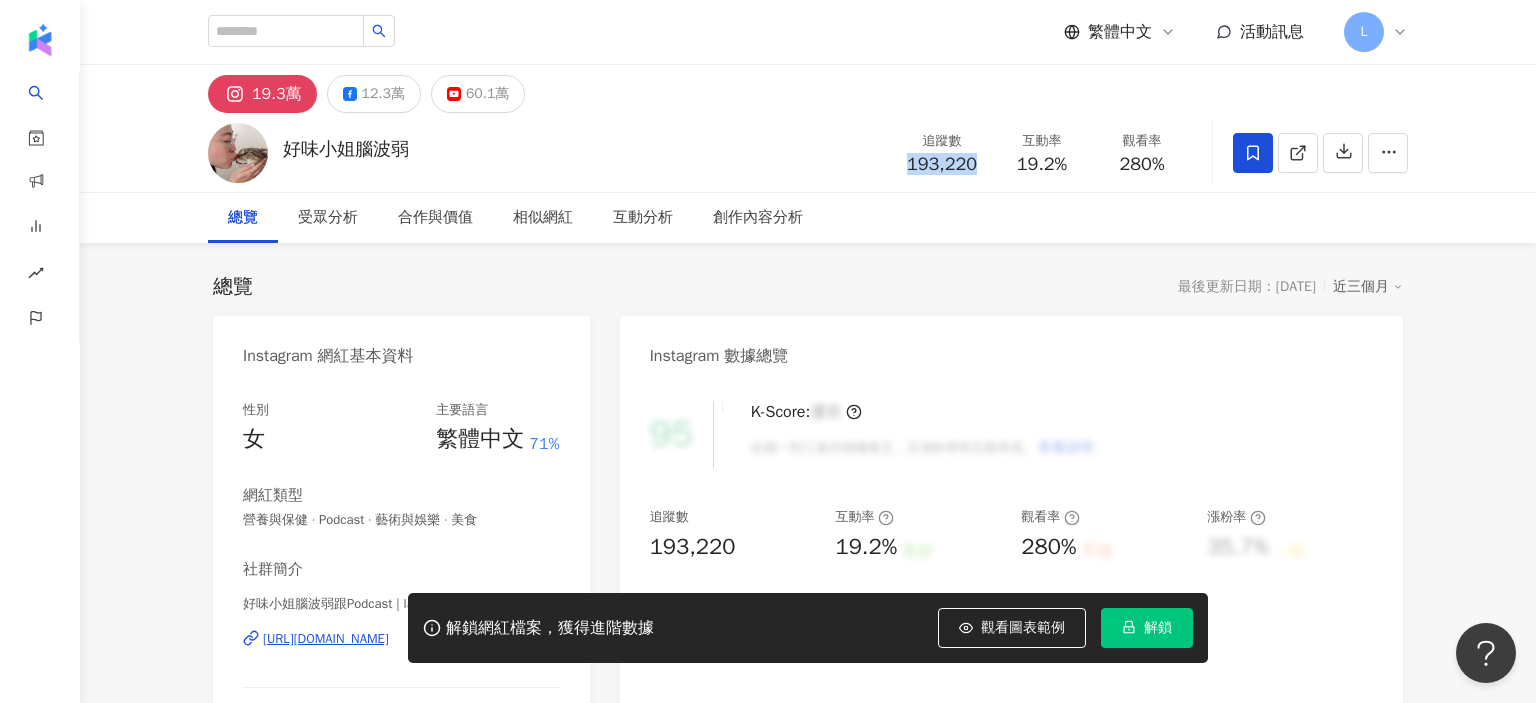 click 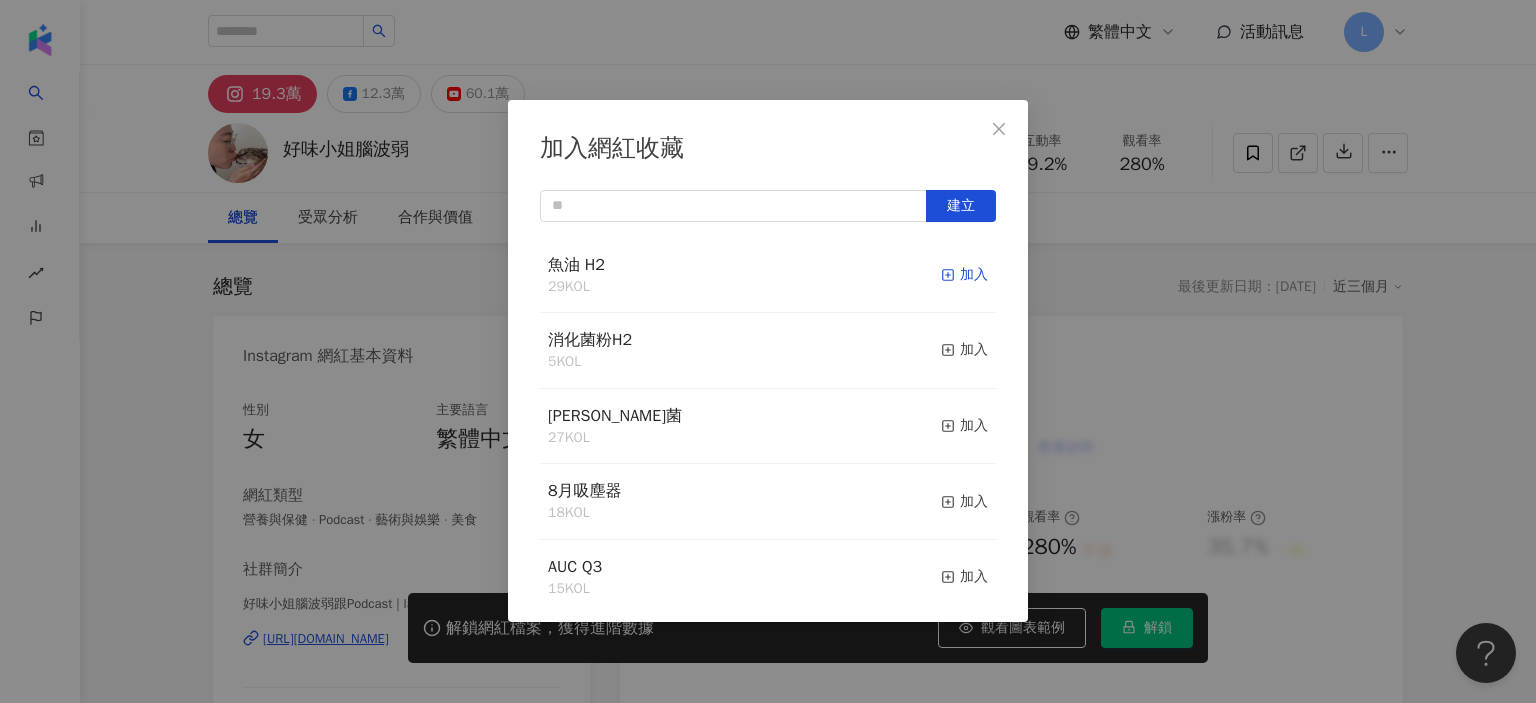 click on "加入" at bounding box center (964, 275) 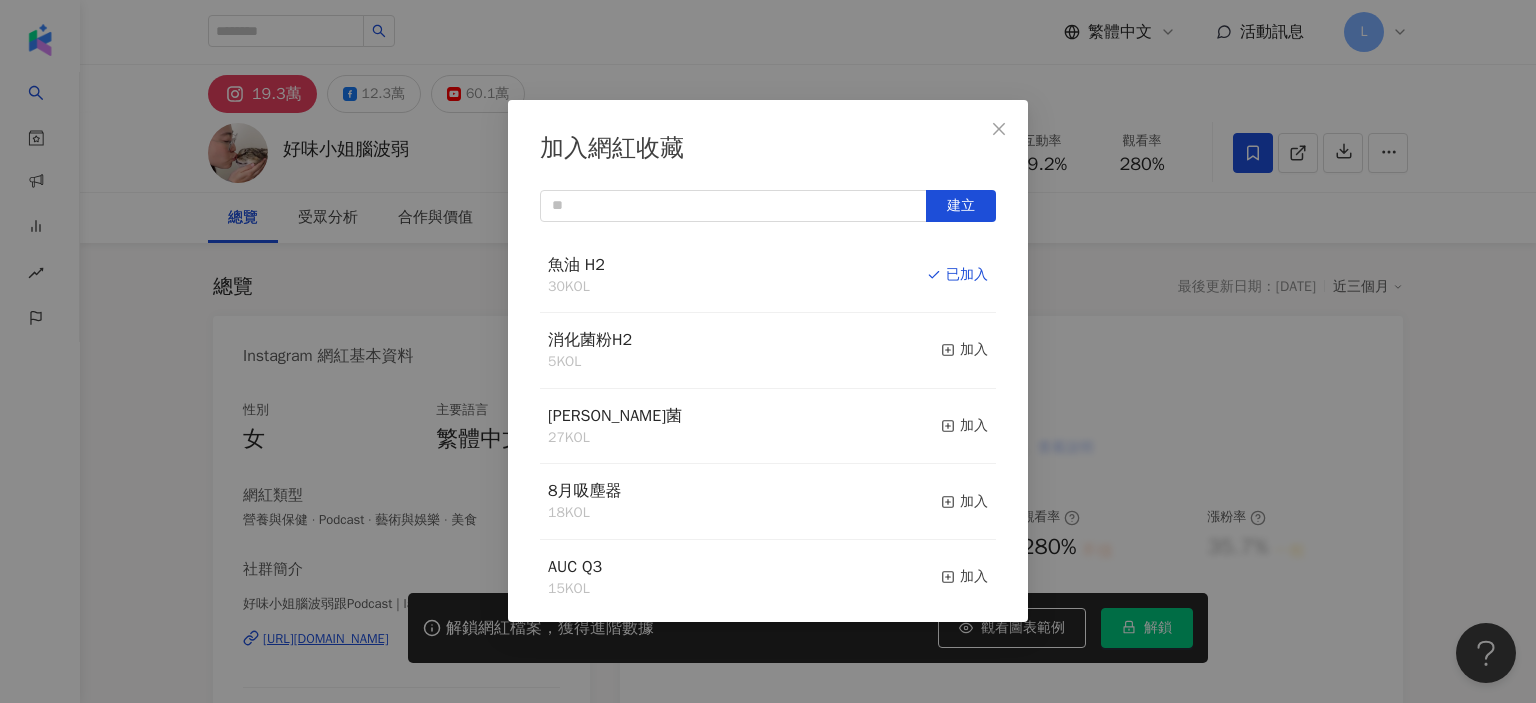click on "加入網紅收藏 建立 魚油 H2 30  KOL 已加入 消化菌粉H2 5  KOL 加入 舒敏益生菌 27  KOL 加入 8月吸塵器 18  KOL 加入 AUC Q3 15  KOL 加入 能恩KOCKOL 30  KOL 加入 家庭親子 20  KOL 加入 石頭科技七月KOL/KOC 36  KOL 加入 石頭科技 KOL/KOC(6/25) 2  KOL 加入 晚美啵啵 Seeding人選 8  KOL 加入" at bounding box center [768, 351] 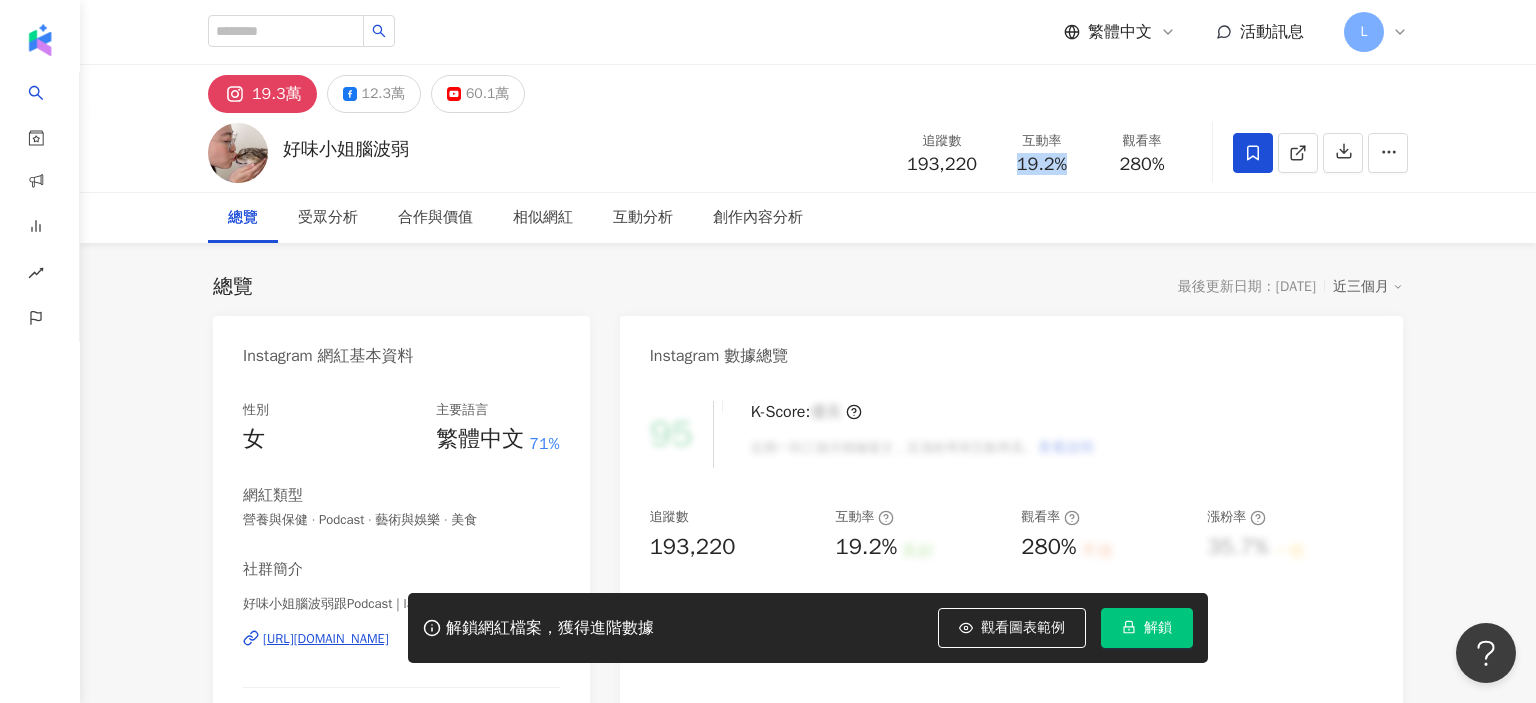 drag, startPoint x: 1013, startPoint y: 166, endPoint x: 1069, endPoint y: 170, distance: 56.142673 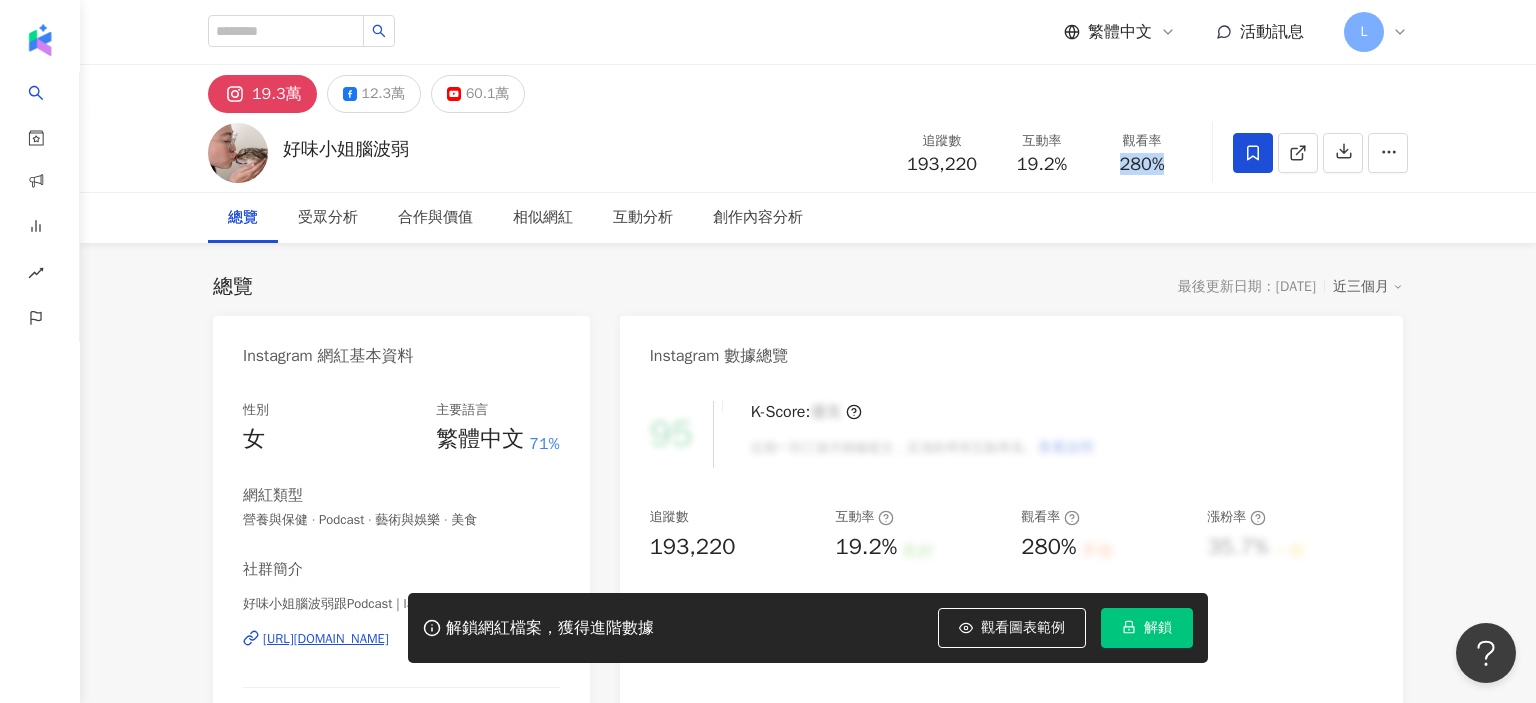 drag, startPoint x: 1109, startPoint y: 168, endPoint x: 1178, endPoint y: 173, distance: 69.18092 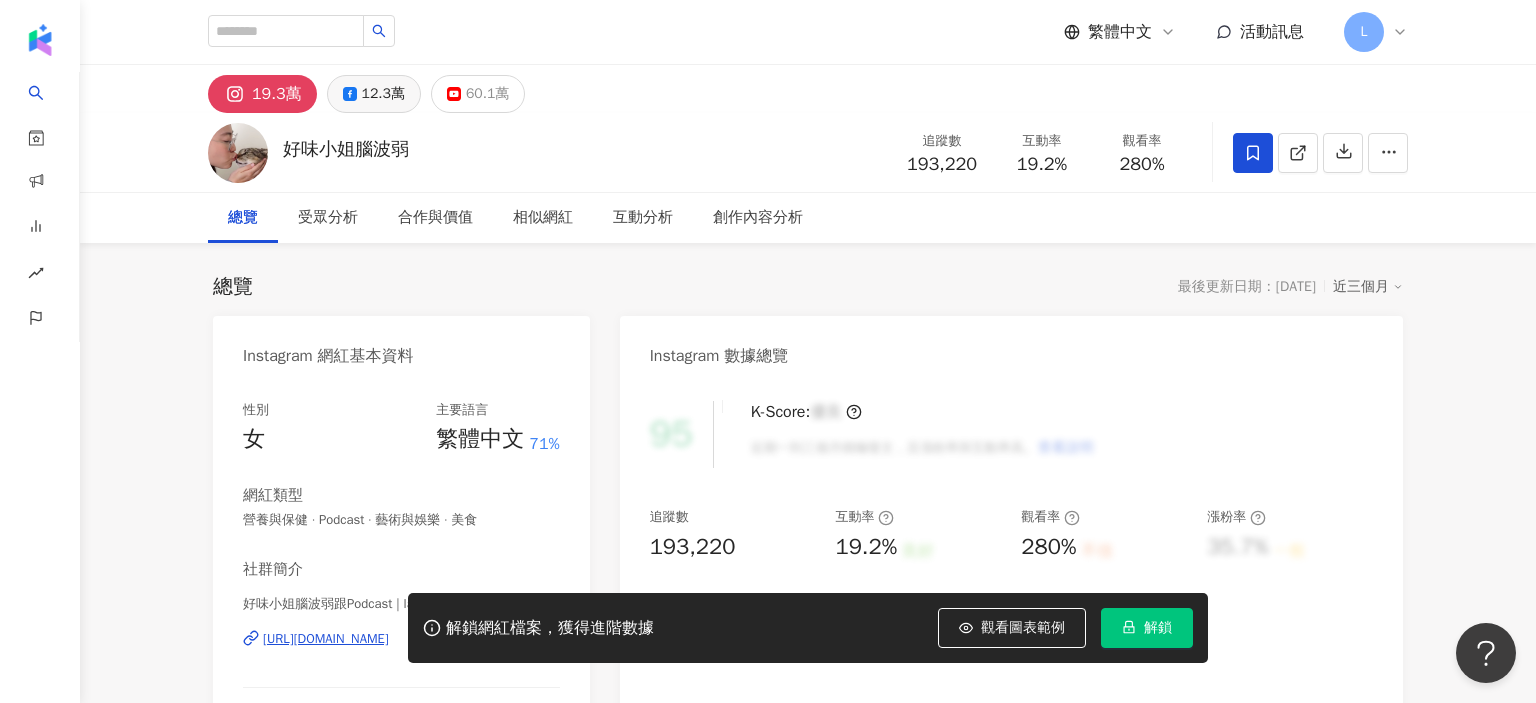 click on "12.3萬" at bounding box center (383, 94) 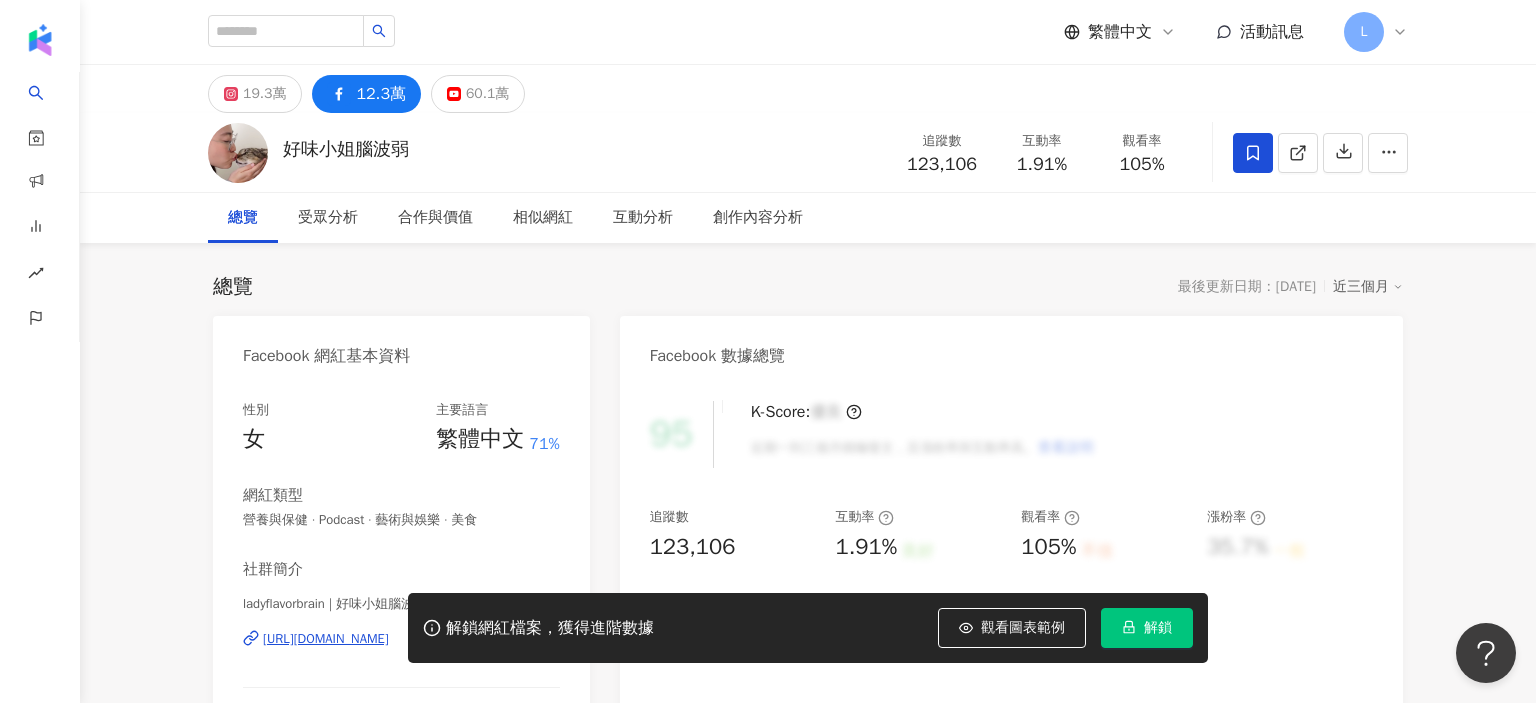 click on "好味小姐腦波弱 追蹤數 123,106 互動率 1.91% 觀看率 105%" at bounding box center (808, 152) 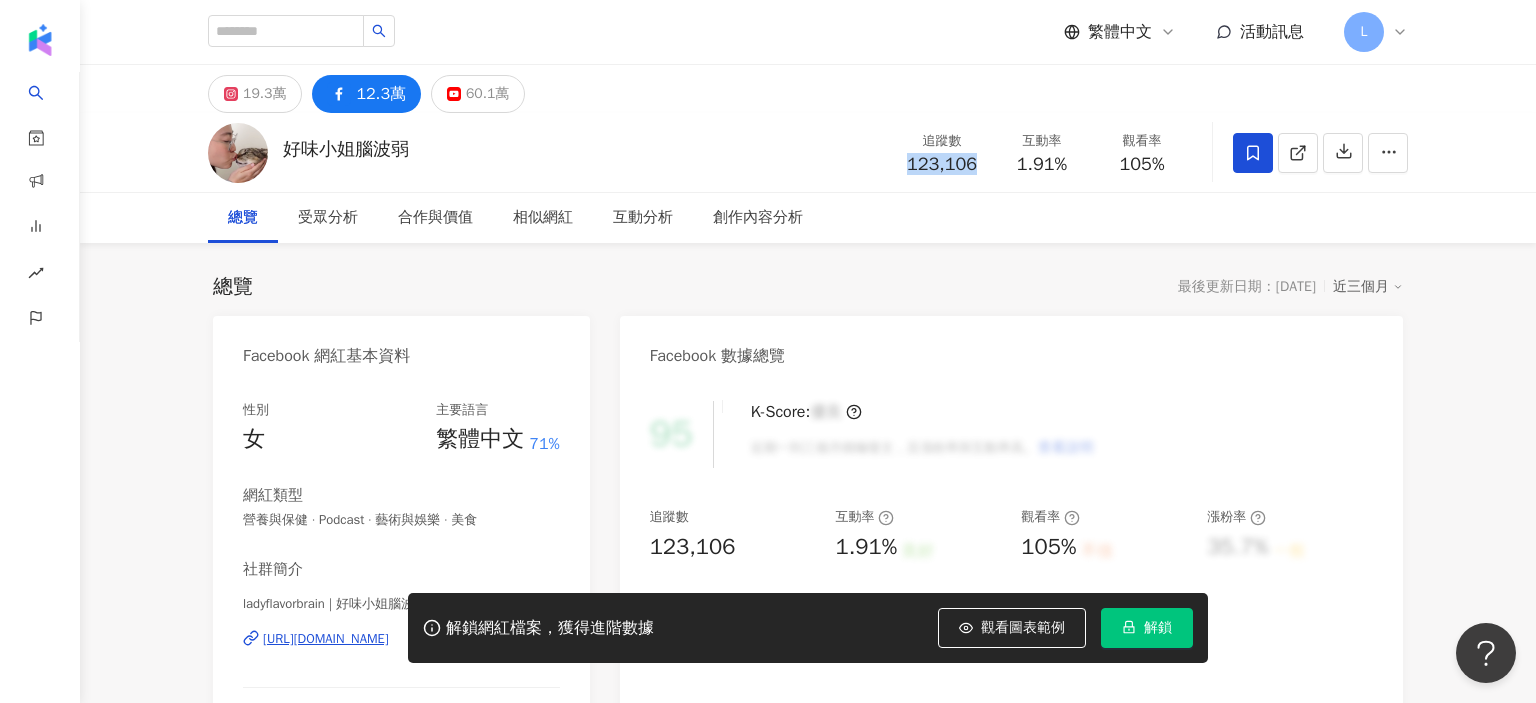 click on "網紅類型 營養與保健 · Podcast · 藝術與娛樂 · 美食" at bounding box center (401, 507) 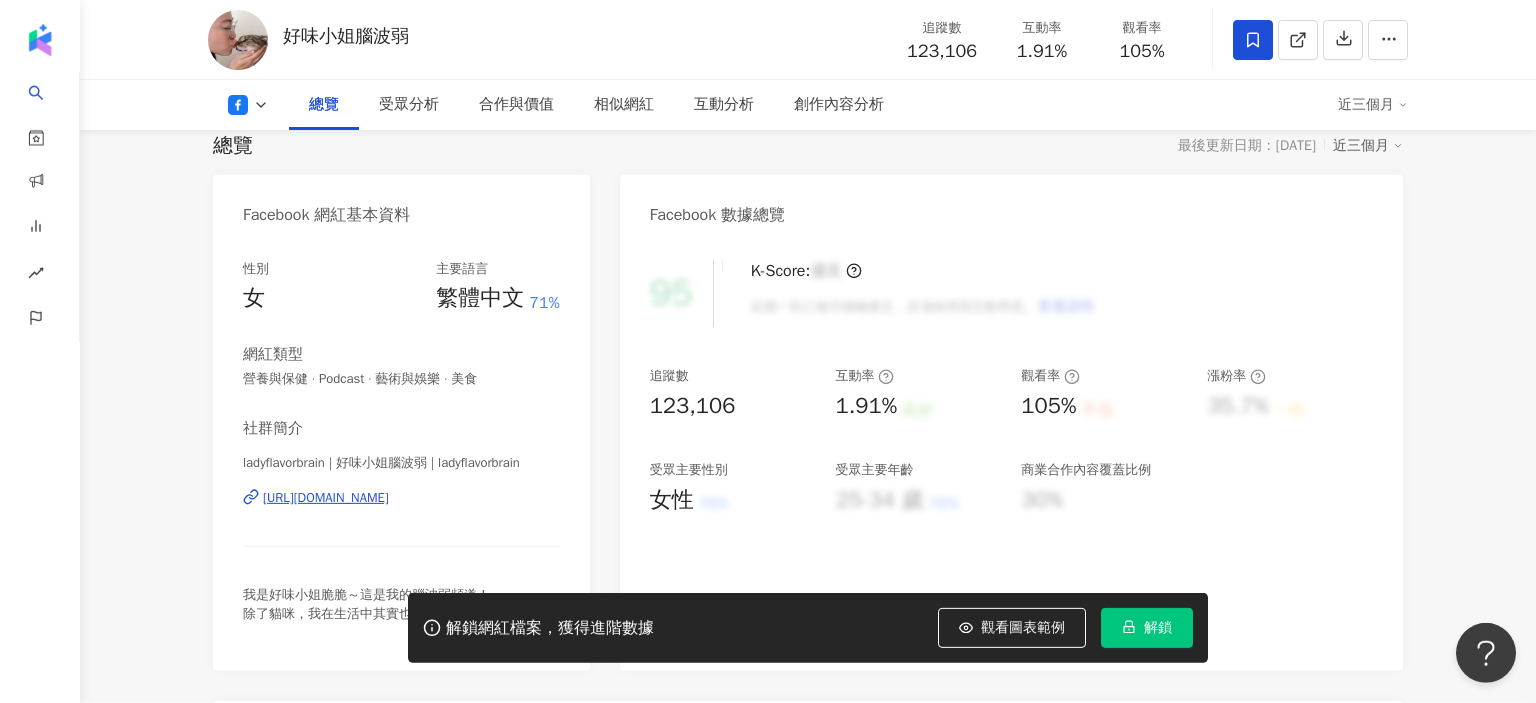 scroll, scrollTop: 147, scrollLeft: 0, axis: vertical 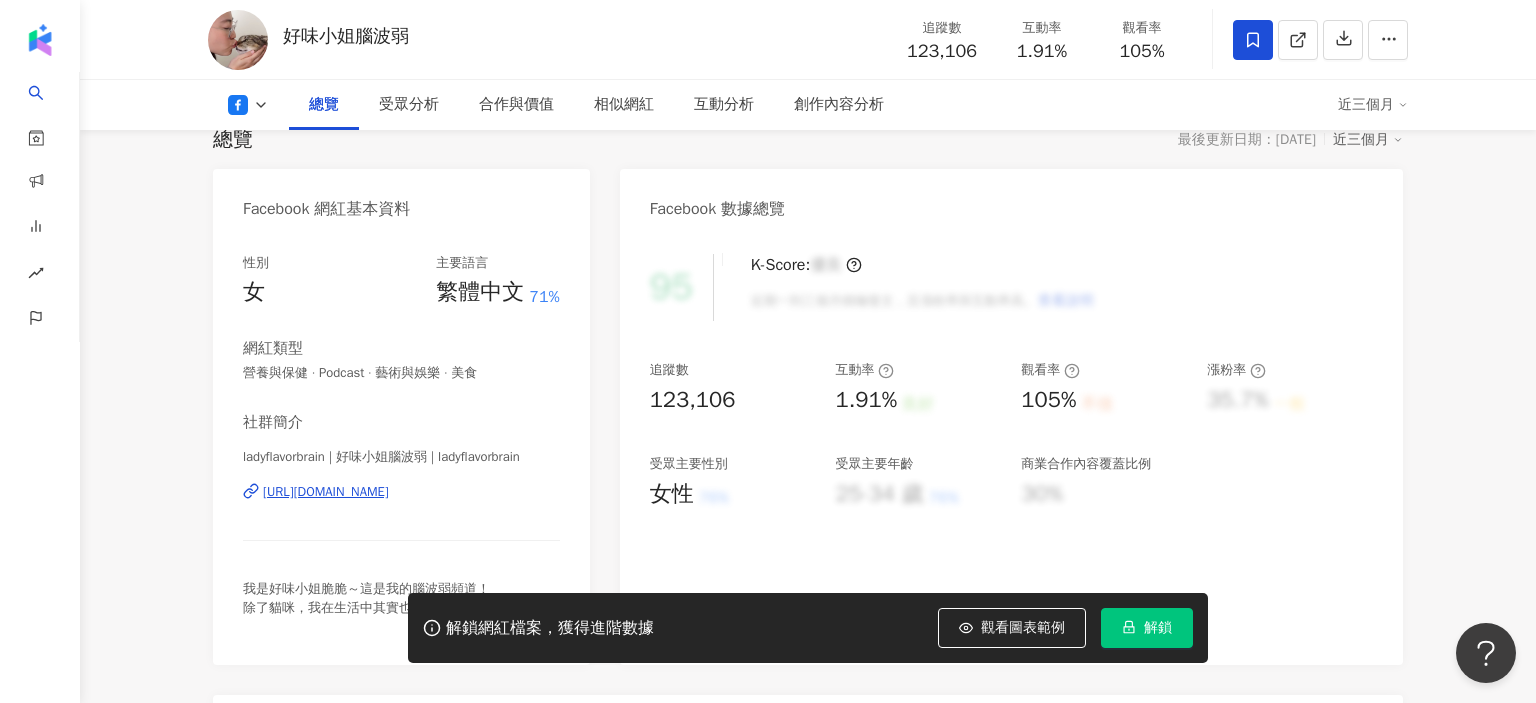 click on "總覽 受眾分析 合作與價值 相似網紅 互動分析 創作內容分析" at bounding box center (813, 105) 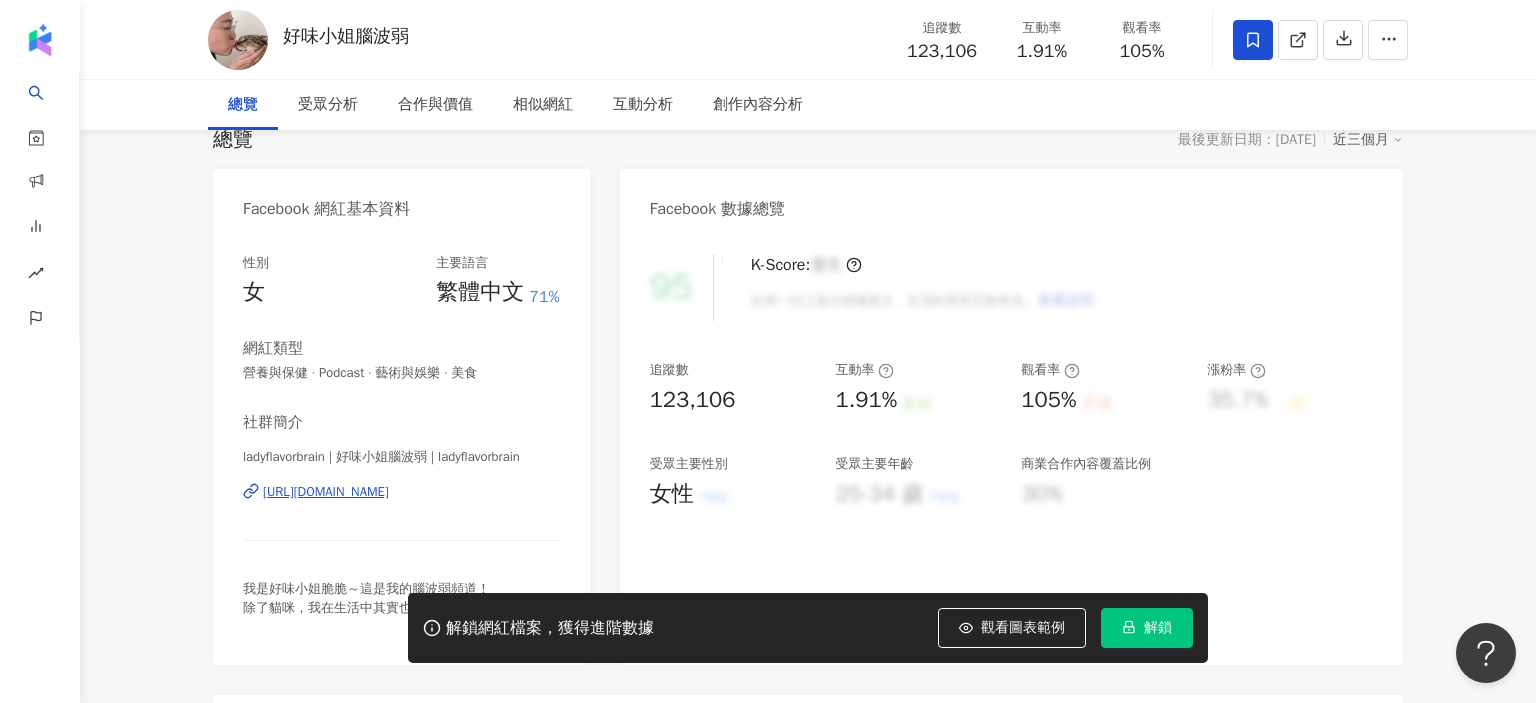scroll, scrollTop: 0, scrollLeft: 0, axis: both 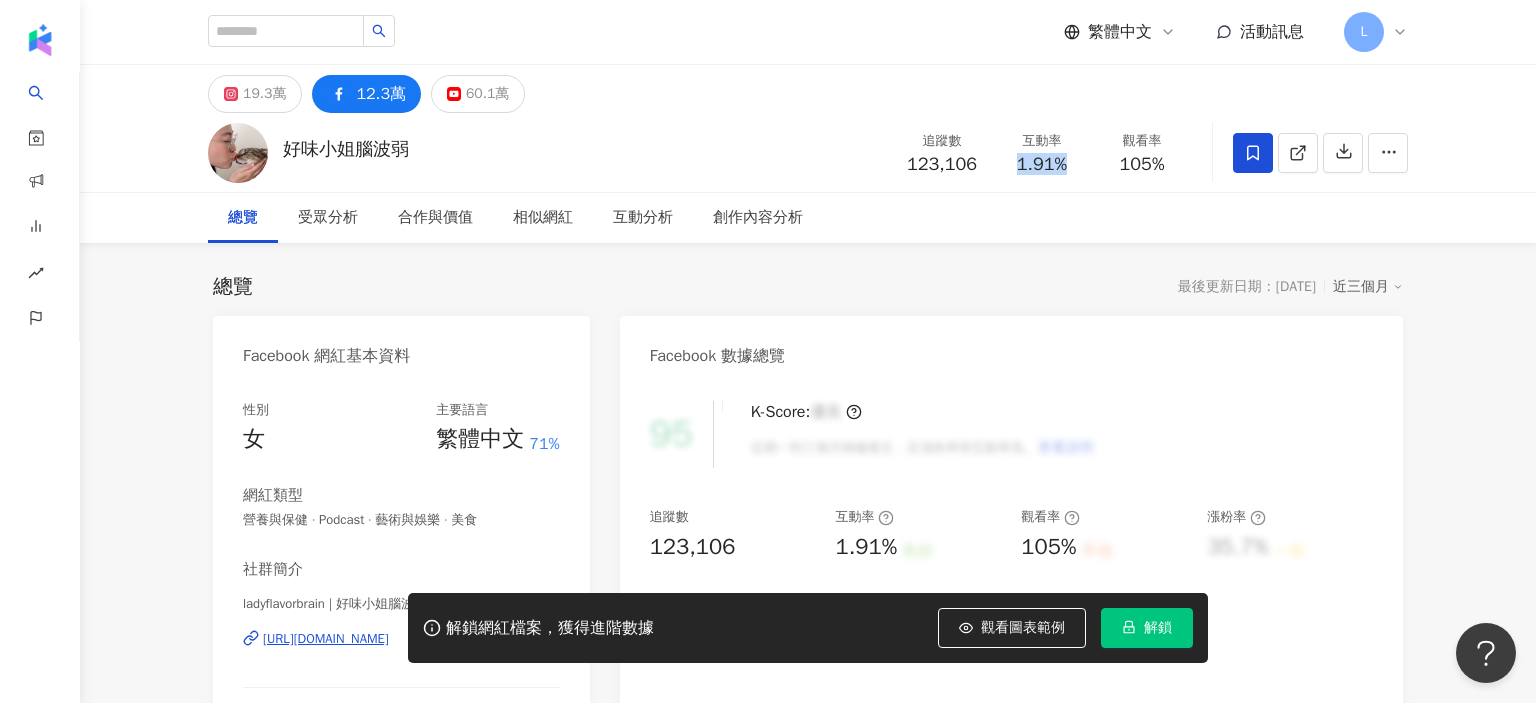 drag, startPoint x: 1010, startPoint y: 161, endPoint x: 1080, endPoint y: 158, distance: 70.064255 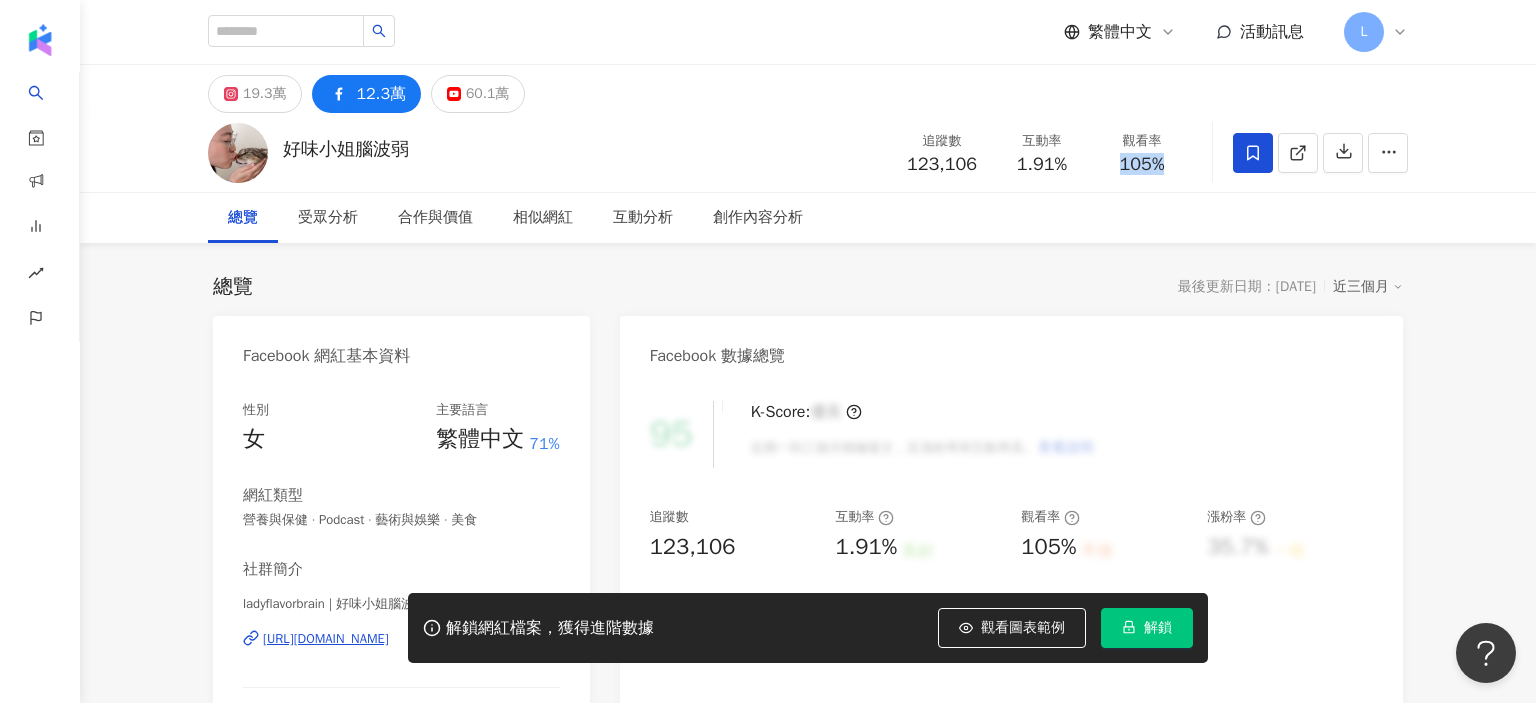 drag, startPoint x: 1112, startPoint y: 162, endPoint x: 1179, endPoint y: 163, distance: 67.00746 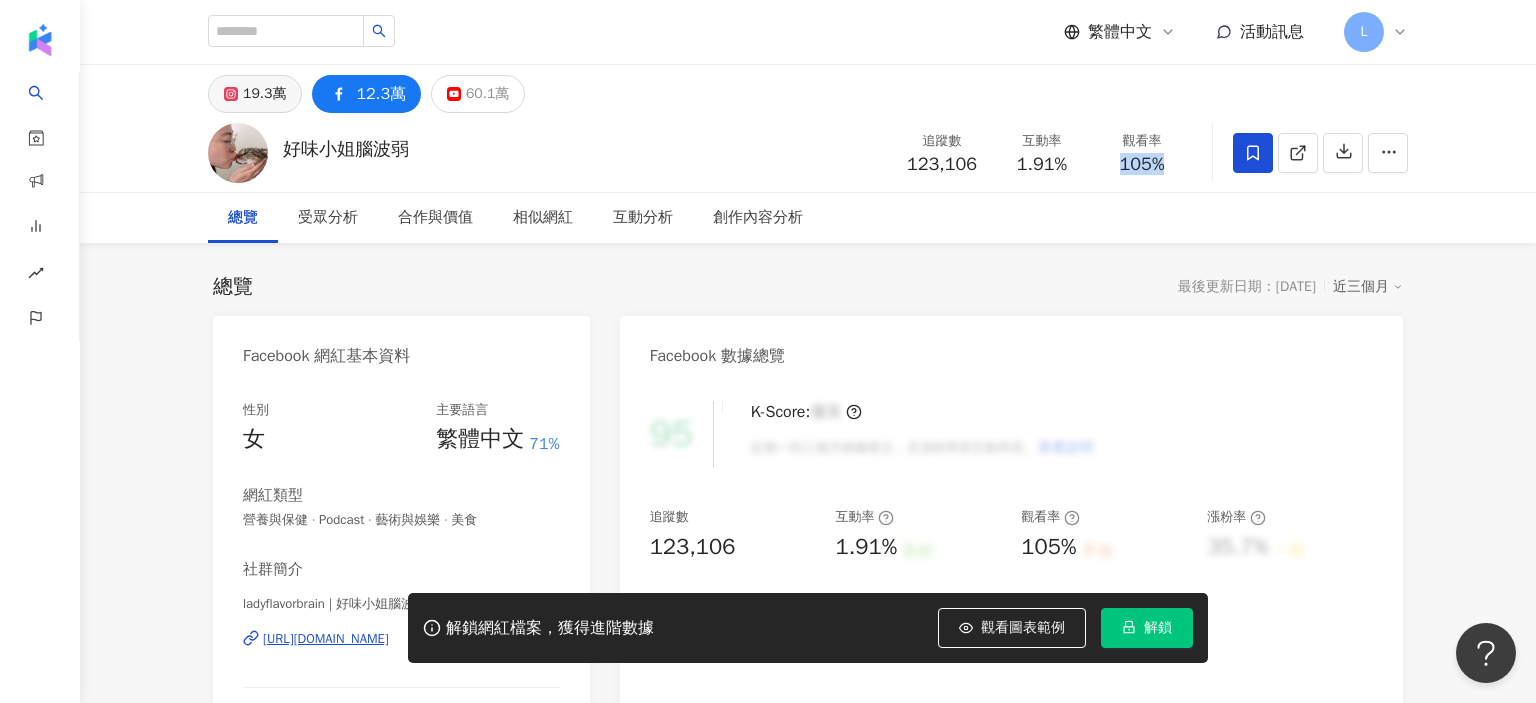 click on "19.3萬" at bounding box center (264, 94) 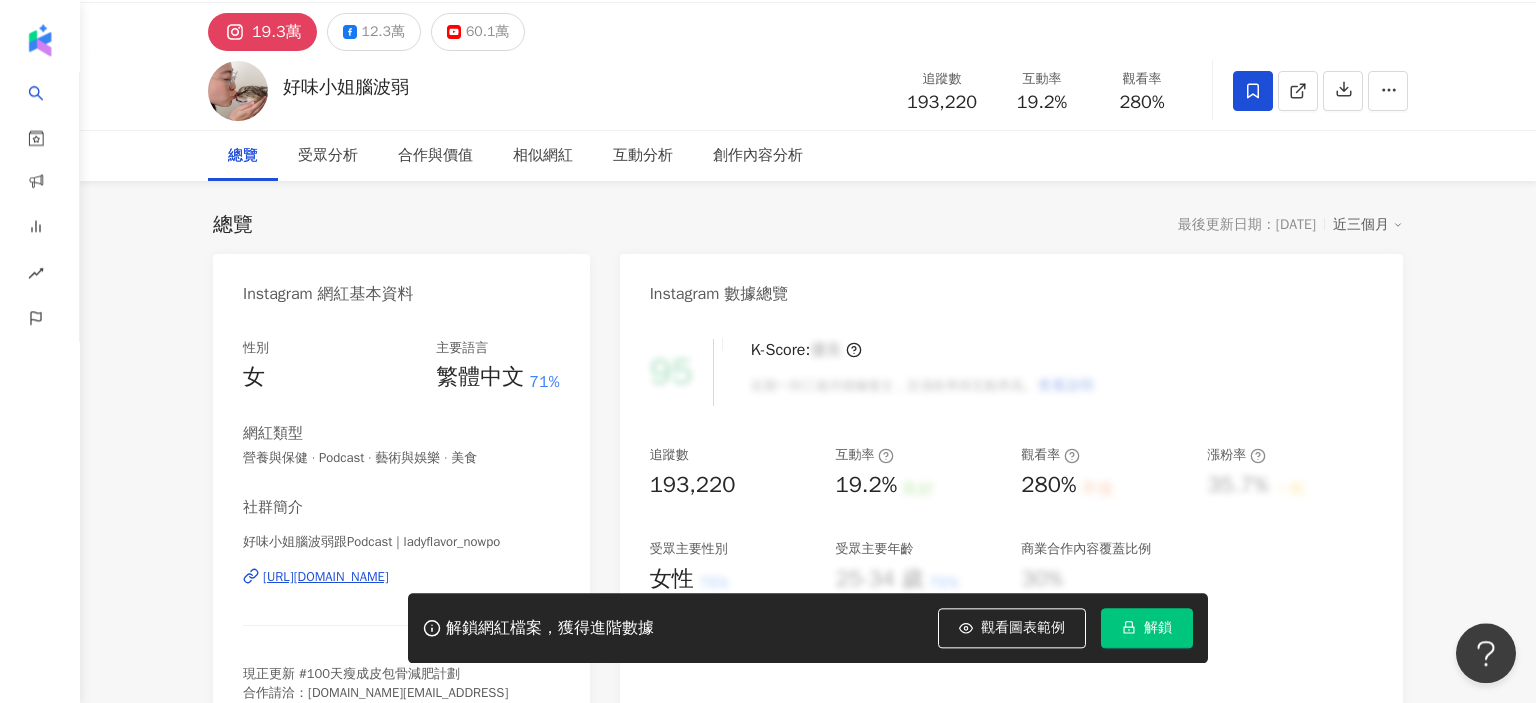 scroll, scrollTop: 0, scrollLeft: 0, axis: both 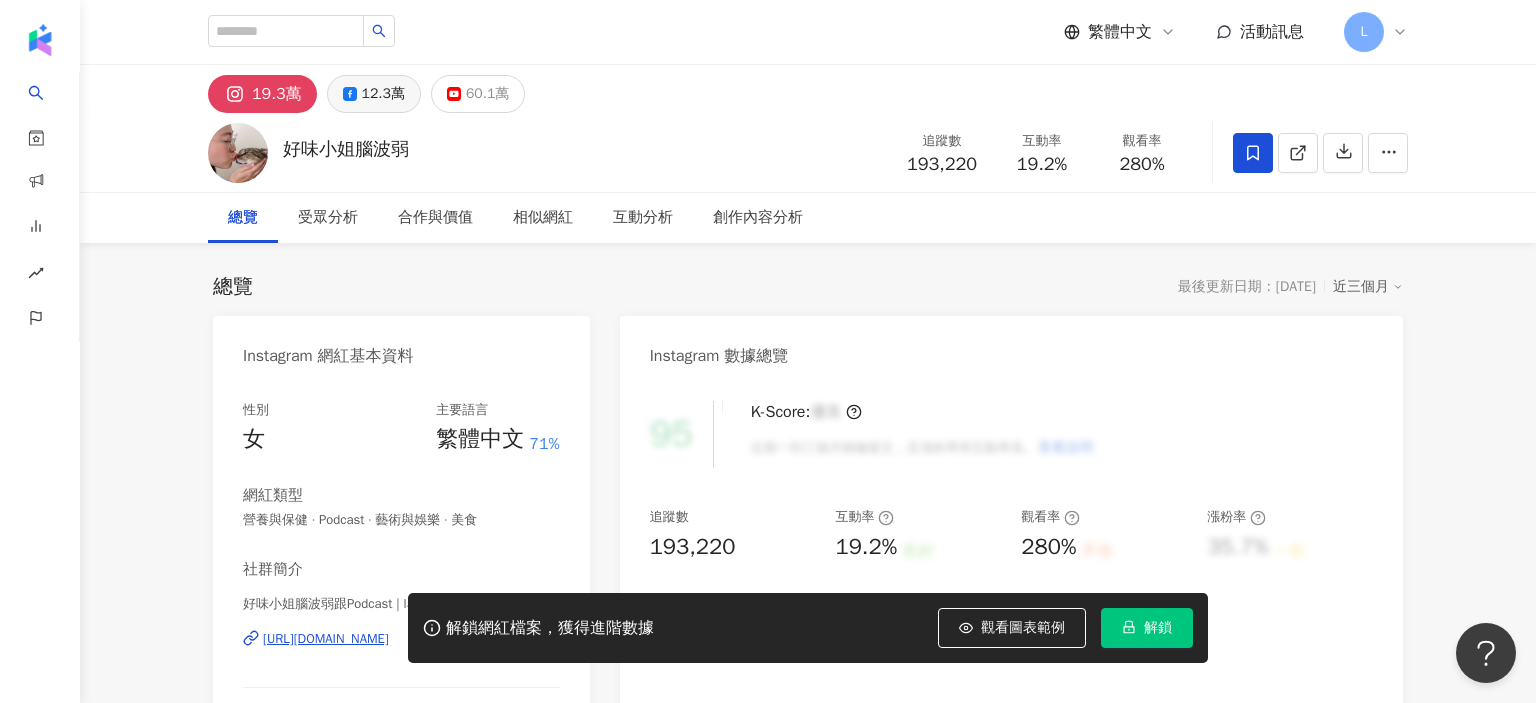 click on "12.3萬" at bounding box center [383, 94] 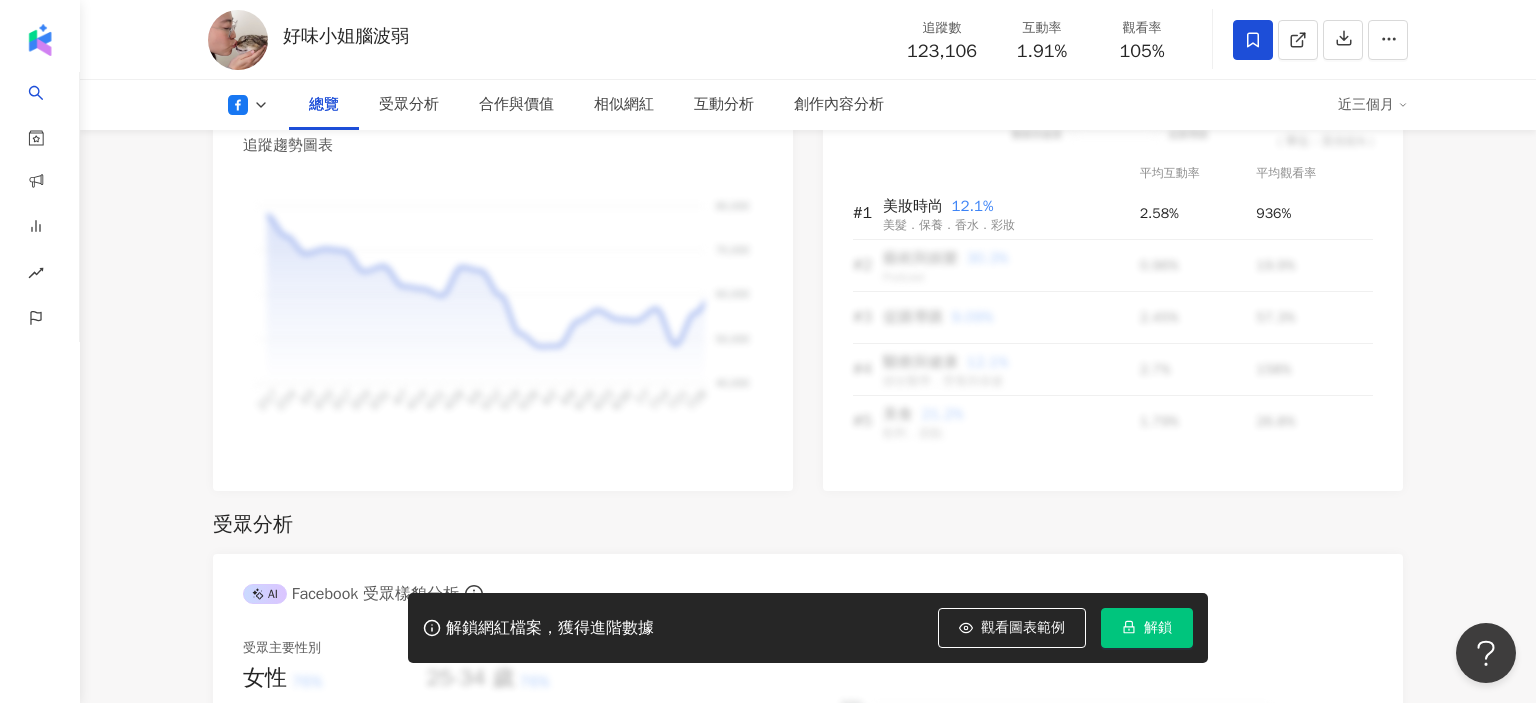scroll, scrollTop: 1766, scrollLeft: 0, axis: vertical 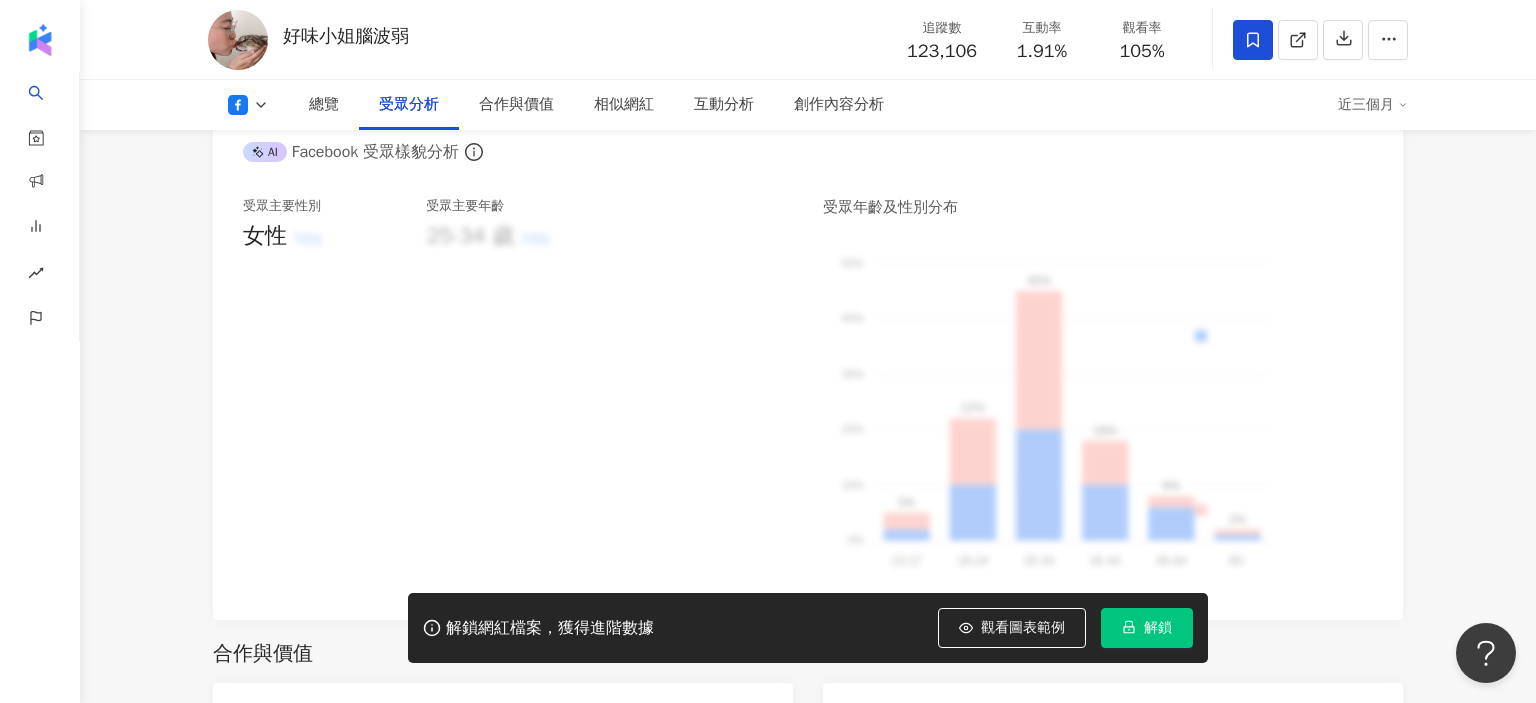 click on "解鎖" at bounding box center (1147, 628) 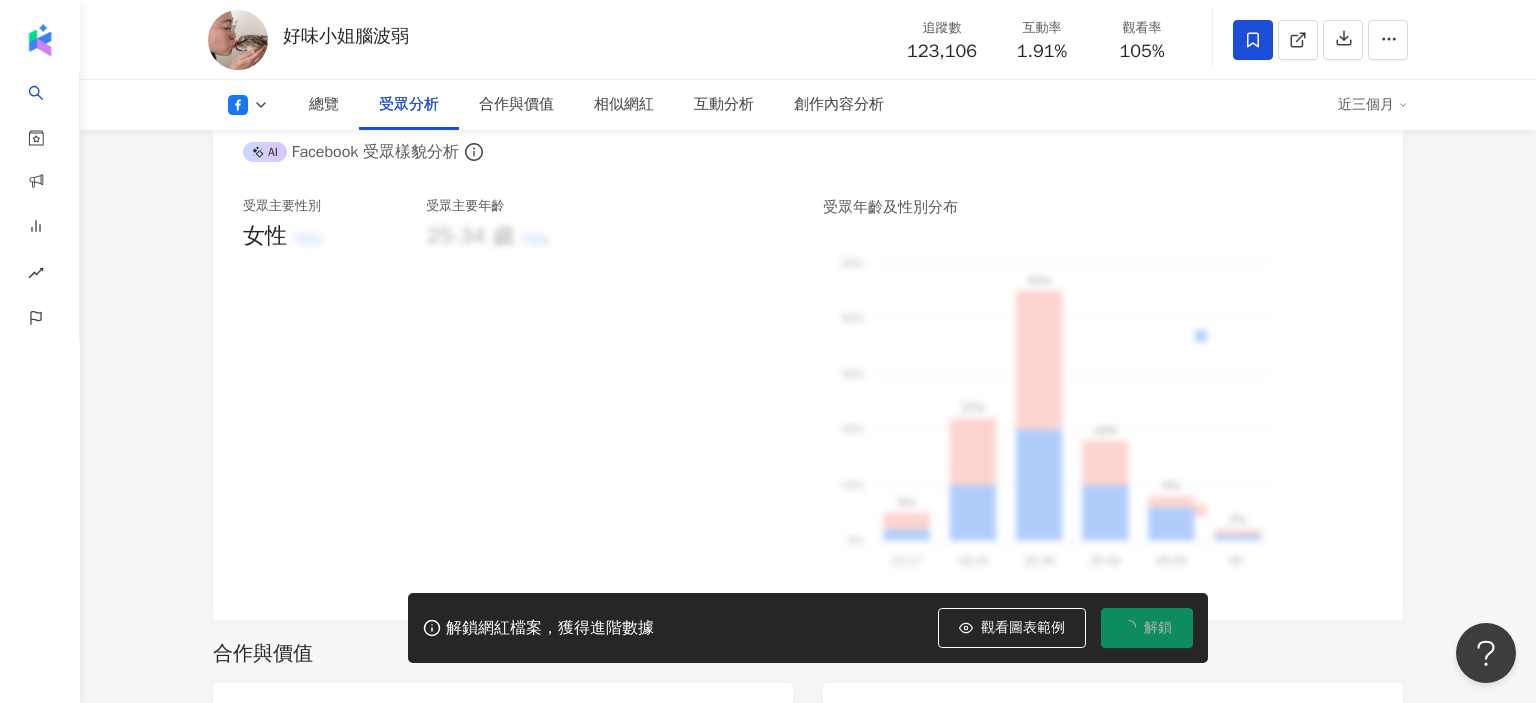 click on "總覽 最後更新日期：2025/7/28 近三個月 Facebook 網紅基本資料 性別   女 主要語言   繁體中文 71% 網紅類型 營養與保健 · Podcast · 藝術與娛樂 · 美食 社群簡介 ladyflavorbrain | 好味小姐腦波弱 | ladyflavorbrain https://www.facebook.com/107390247422767 我是好味小姐脆脆～這是我的腦波弱頻道！
除了貓咪，我在生活中其實也有 看更多 Facebook 數據總覽 95 K-Score :   優良 近期一到三個月積極發文，且漲粉率與互動率高。 查看說明 追蹤數   123,106 互動率   1.91% 良好 觀看率   105% 不佳 漲粉率   35.7% 一般 受眾主要性別   女性 76% 受眾主要年齡   25-34 歲 76% 商業合作內容覆蓋比例   30% AI Facebook 成效等級三大指標 互動率 1.91% 良好 同等級網紅的互動率中位數為  0.19% 觀看率 105% 不佳 同等級網紅的觀看率中位數為  35.5% 漲粉率 35.7% 一般 同等級網紅的漲粉率中位數為  0.8% 成效等級 ： 優秀 良好 普通" at bounding box center [808, 1366] 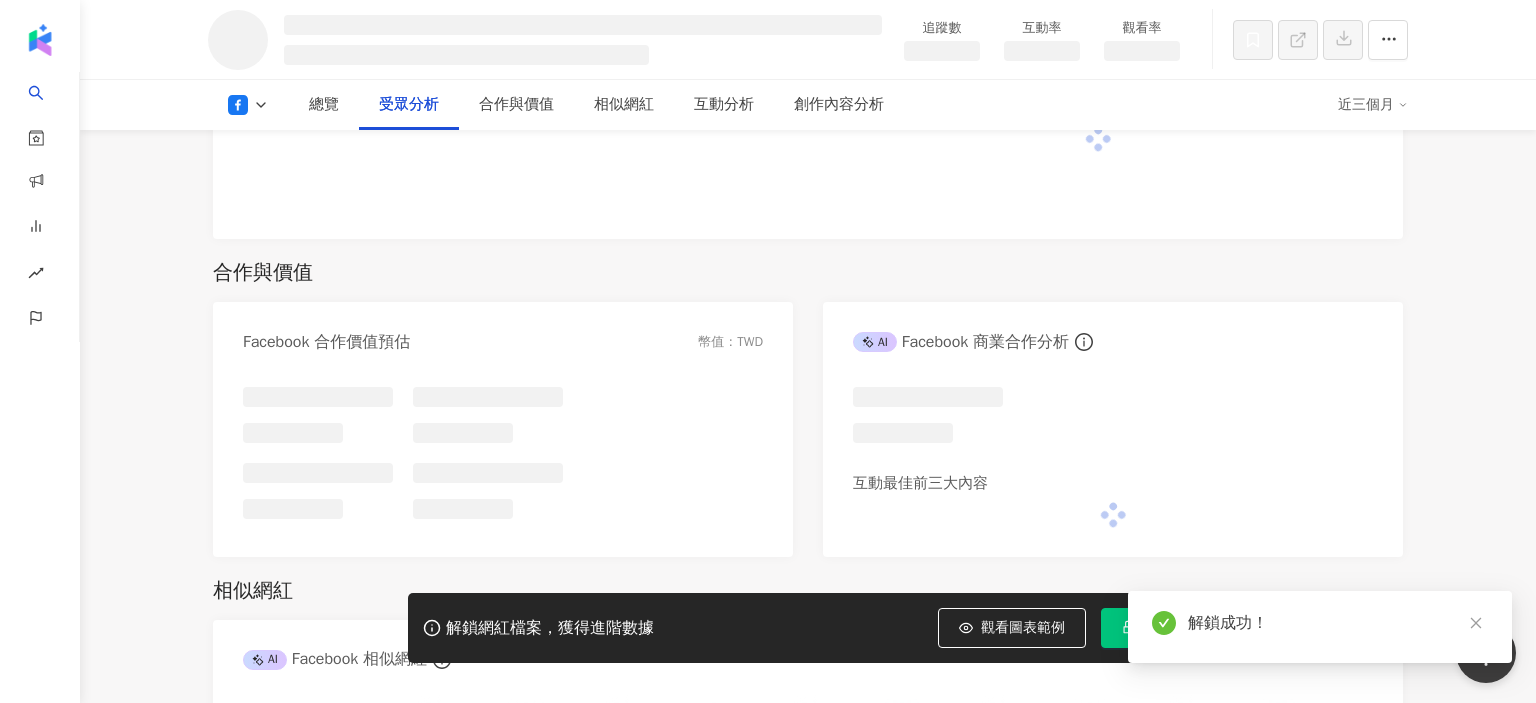 scroll, scrollTop: 1745, scrollLeft: 0, axis: vertical 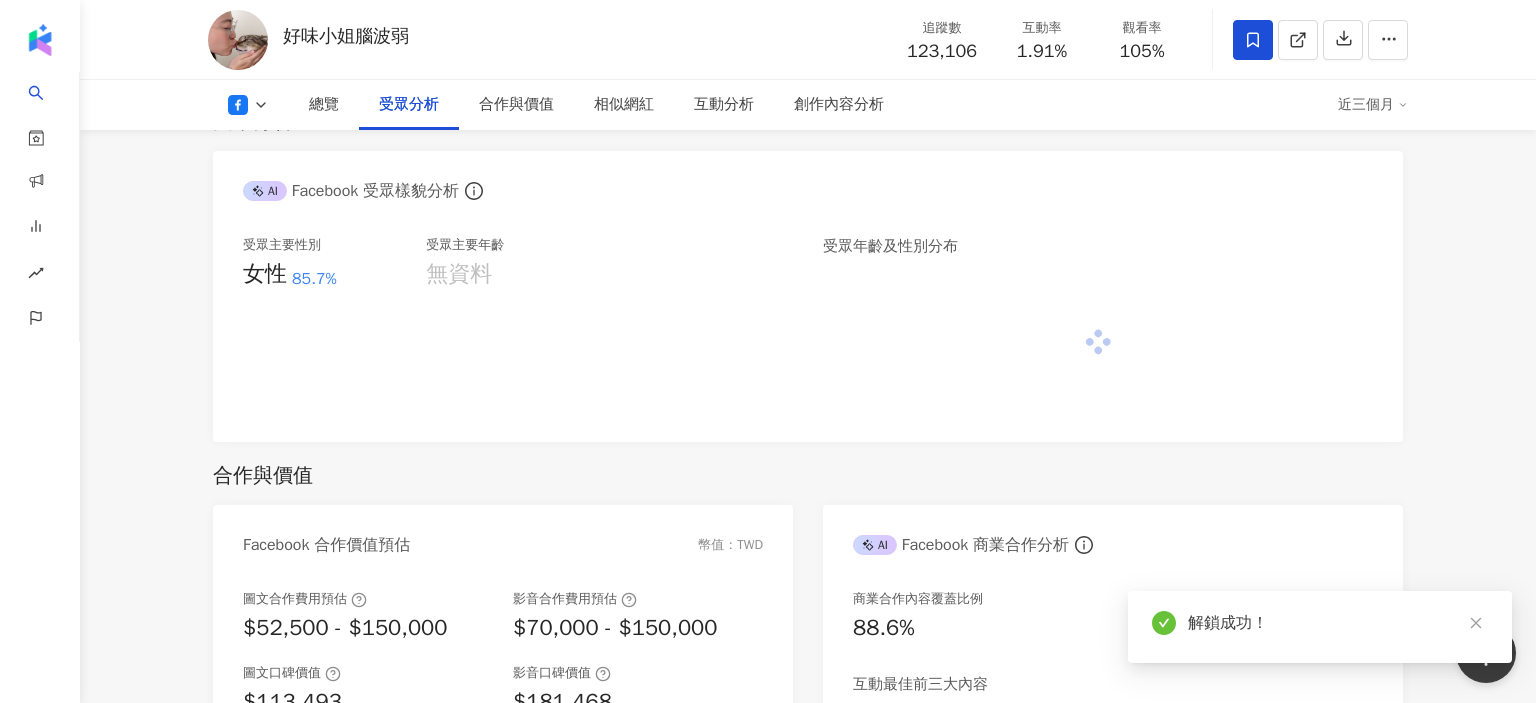 click on "總覽 最後更新日期：2025/7/28 近三個月 Facebook 網紅基本資料 性別   女 主要語言   繁體中文 71% 網紅類型 營養與保健 · Podcast · 藝術與娛樂 · 美食 社群簡介 ladyflavorbrain | 好味小姐腦波弱 | ladyflavorbrain https://www.facebook.com/107390247422767 我是好味小姐脆脆～這是我的腦波弱頻道！
除了貓咪，我在生活中其實也有 看更多 Facebook 數據總覽 91 K-Score :   優良 近期一到三個月積極發文，且漲粉率與互動率高。 查看說明 追蹤數   123,106 互動率   1.91% 優秀 觀看率   105% 優秀 漲粉率   1.92% 優秀 受眾主要性別   女性 85.7% 商業合作內容覆蓋比例   88.6% AI Facebook 成效等級三大指標 互動率 1.91% 優秀 同等級網紅的互動率中位數為  0.23% 觀看率 105% 優秀 同等級網紅的觀看率中位數為  10.2% 漲粉率 1.92% 優秀 同等級網紅的漲粉率中位數為  -0.1% 成效等級 ： 優秀 良好 普通 不佳 追蹤數   123,106" at bounding box center [808, 1148] 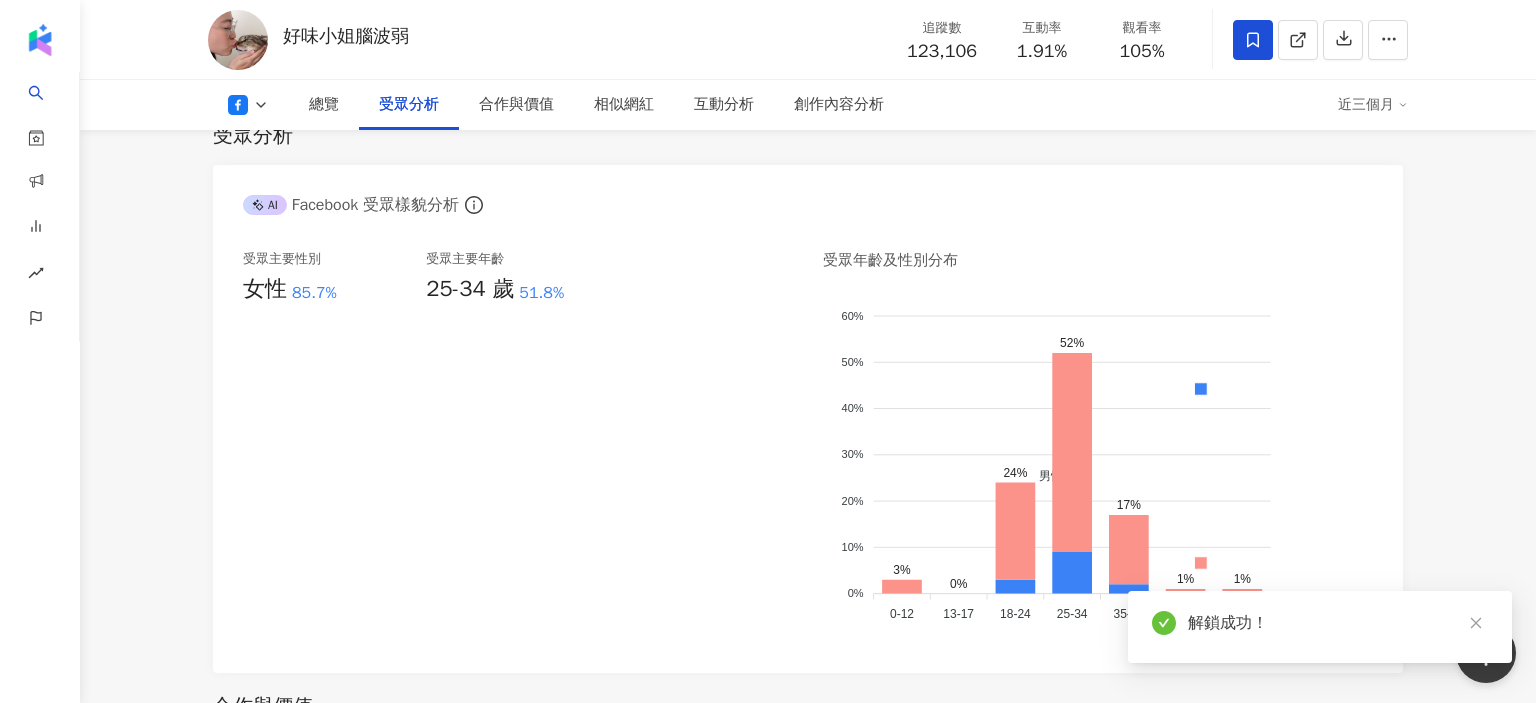 scroll, scrollTop: 1796, scrollLeft: 0, axis: vertical 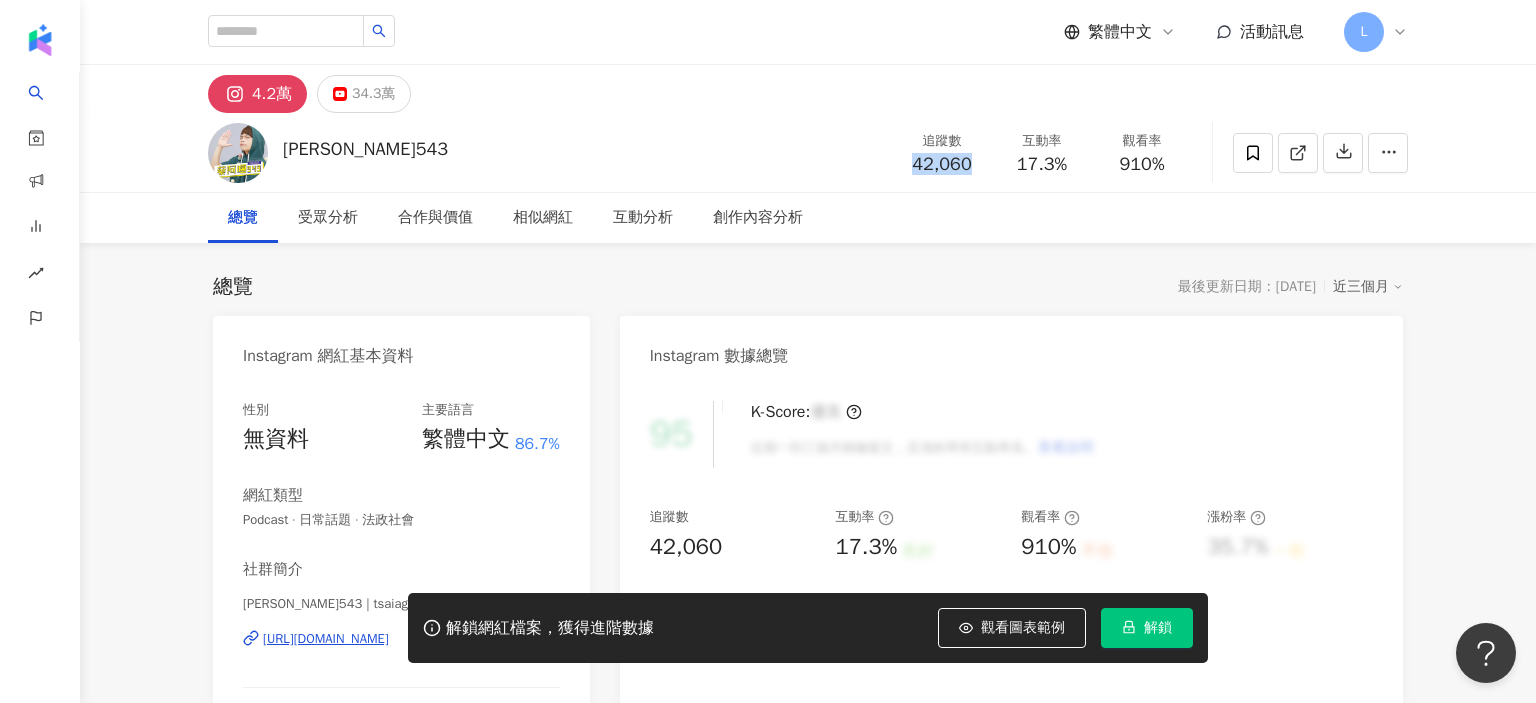 drag, startPoint x: 977, startPoint y: 167, endPoint x: 912, endPoint y: 168, distance: 65.00769 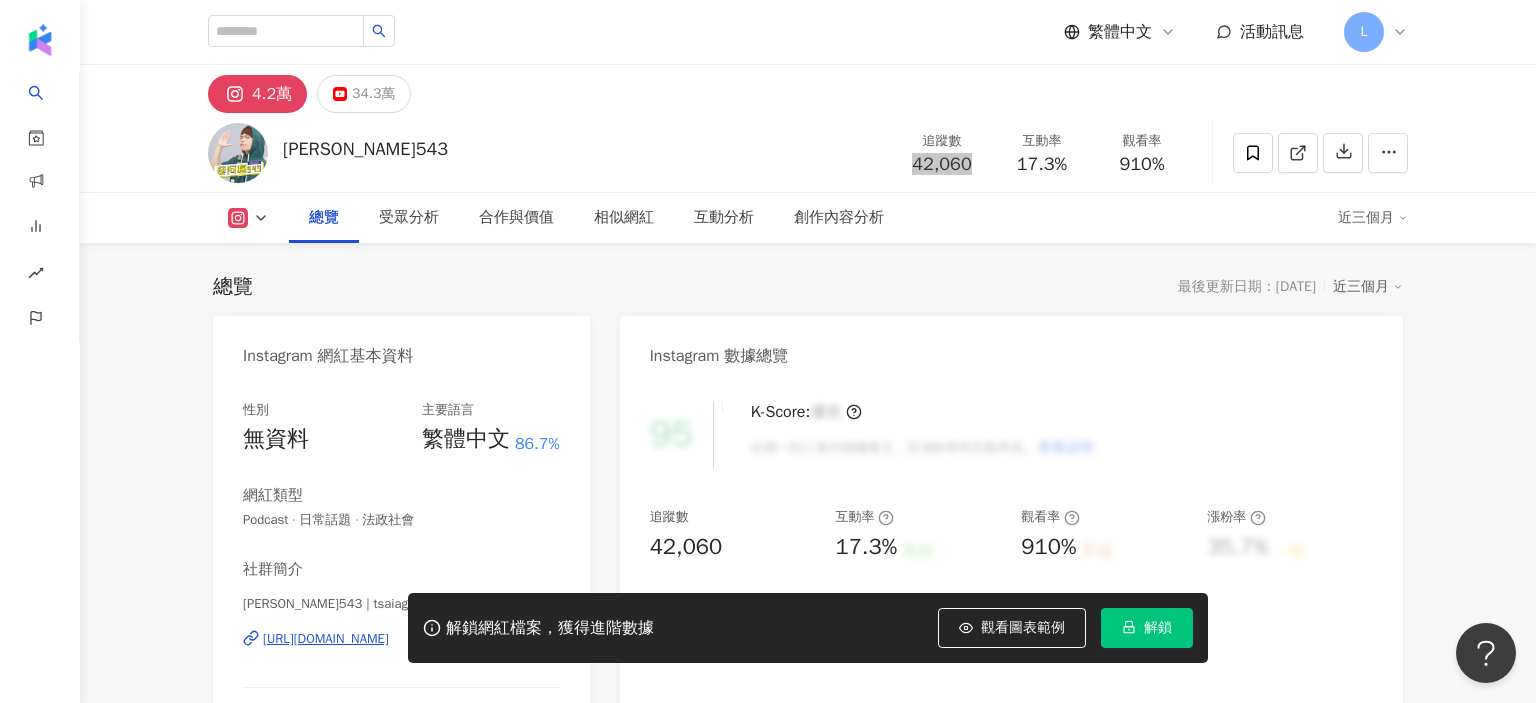 scroll, scrollTop: 147, scrollLeft: 0, axis: vertical 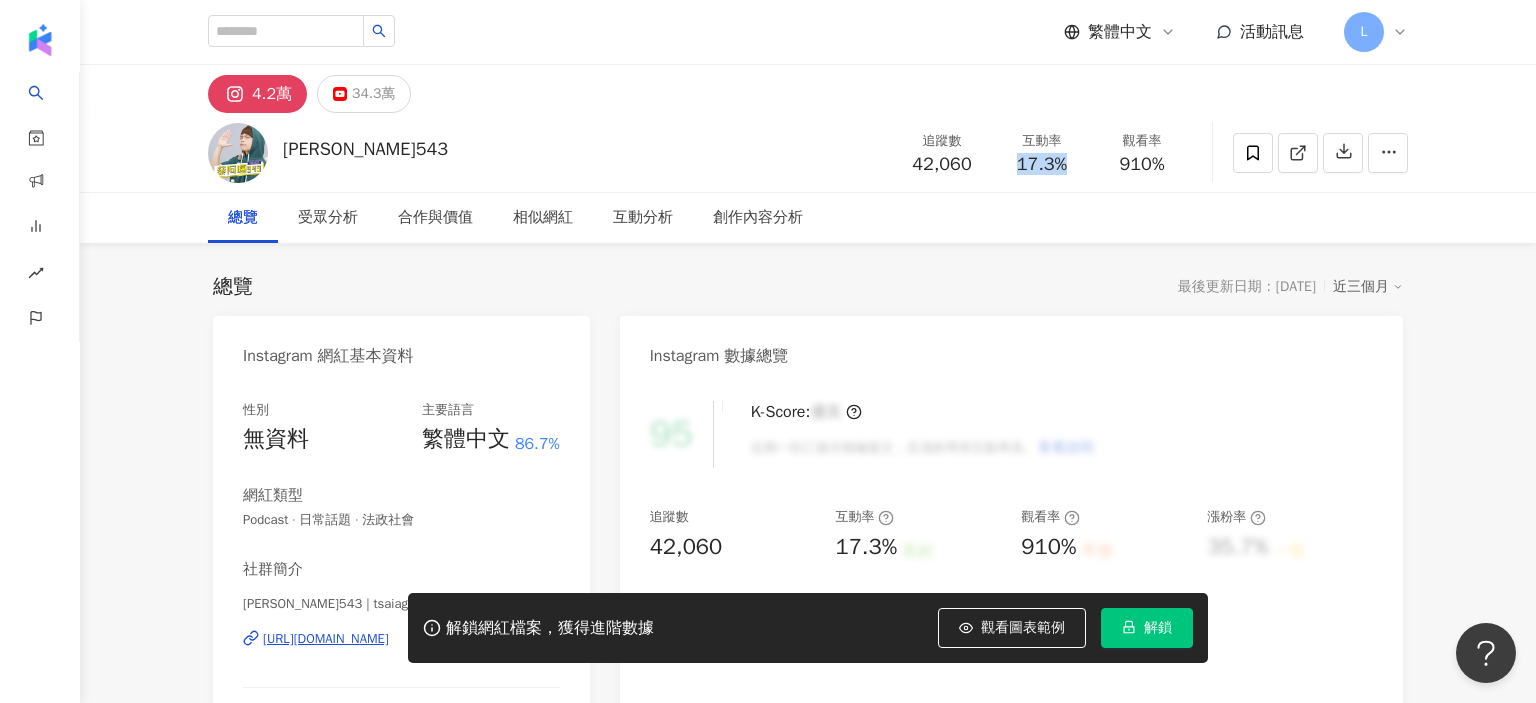 drag, startPoint x: 1006, startPoint y: 166, endPoint x: 1086, endPoint y: 166, distance: 80 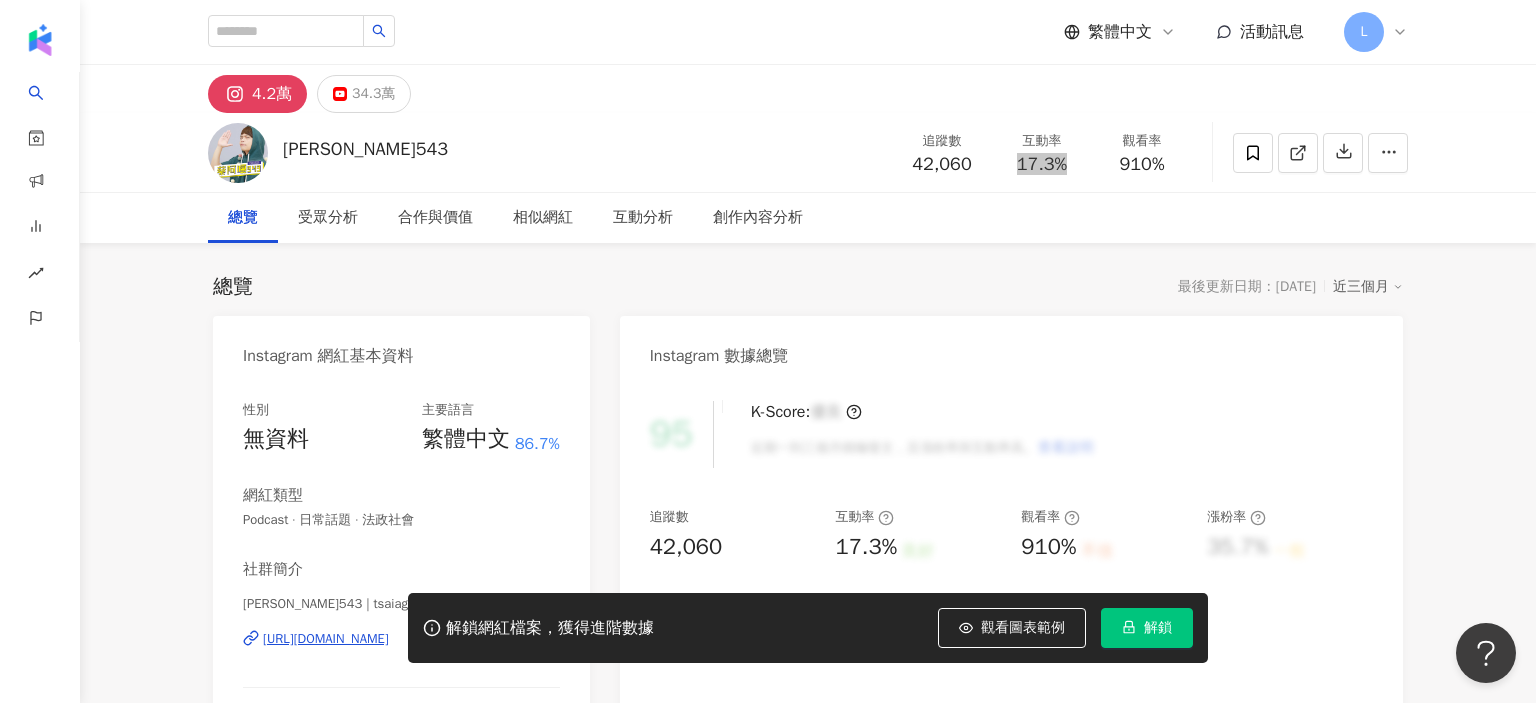 click on "[PERSON_NAME]543 追蹤數 42,060 互動率 17.3% 觀看率 910%" at bounding box center (808, 152) 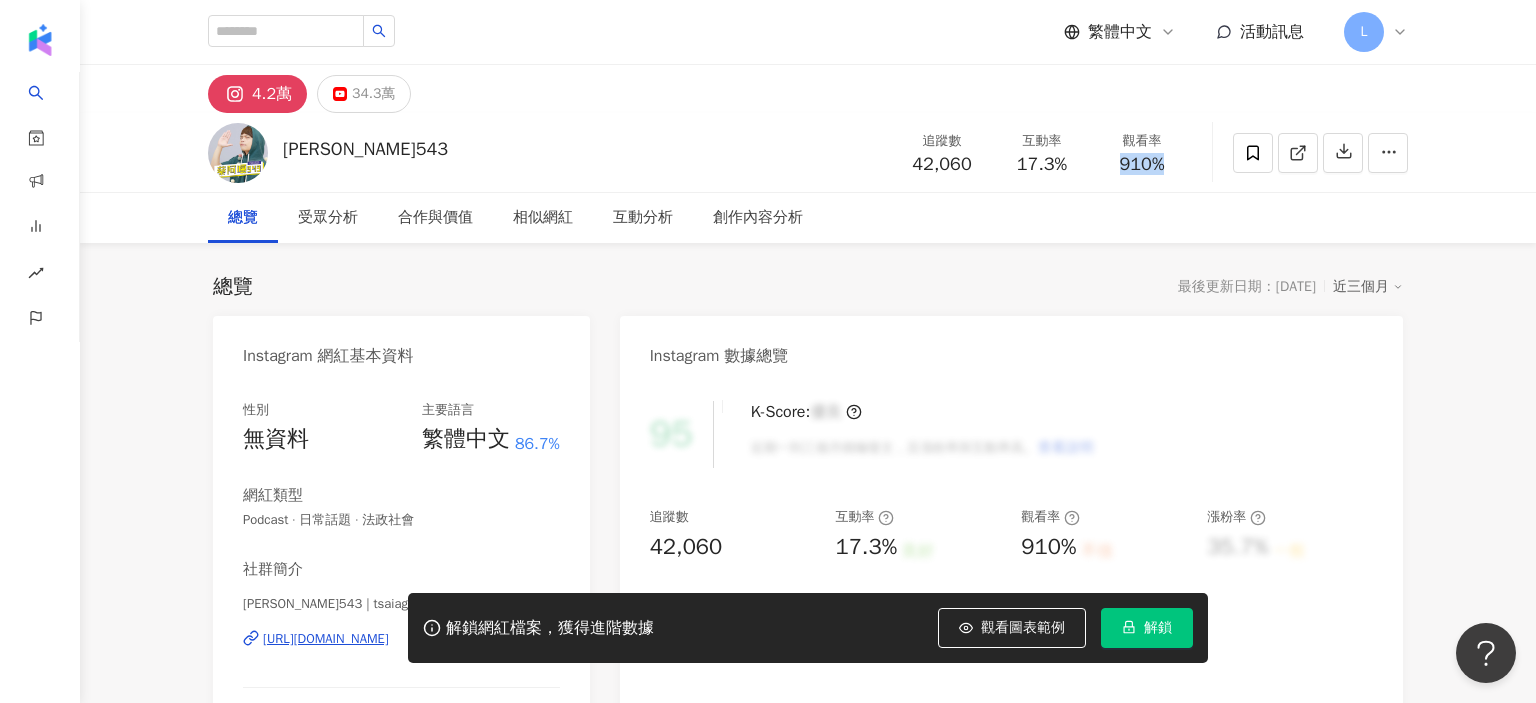 drag, startPoint x: 1118, startPoint y: 166, endPoint x: 1176, endPoint y: 166, distance: 58 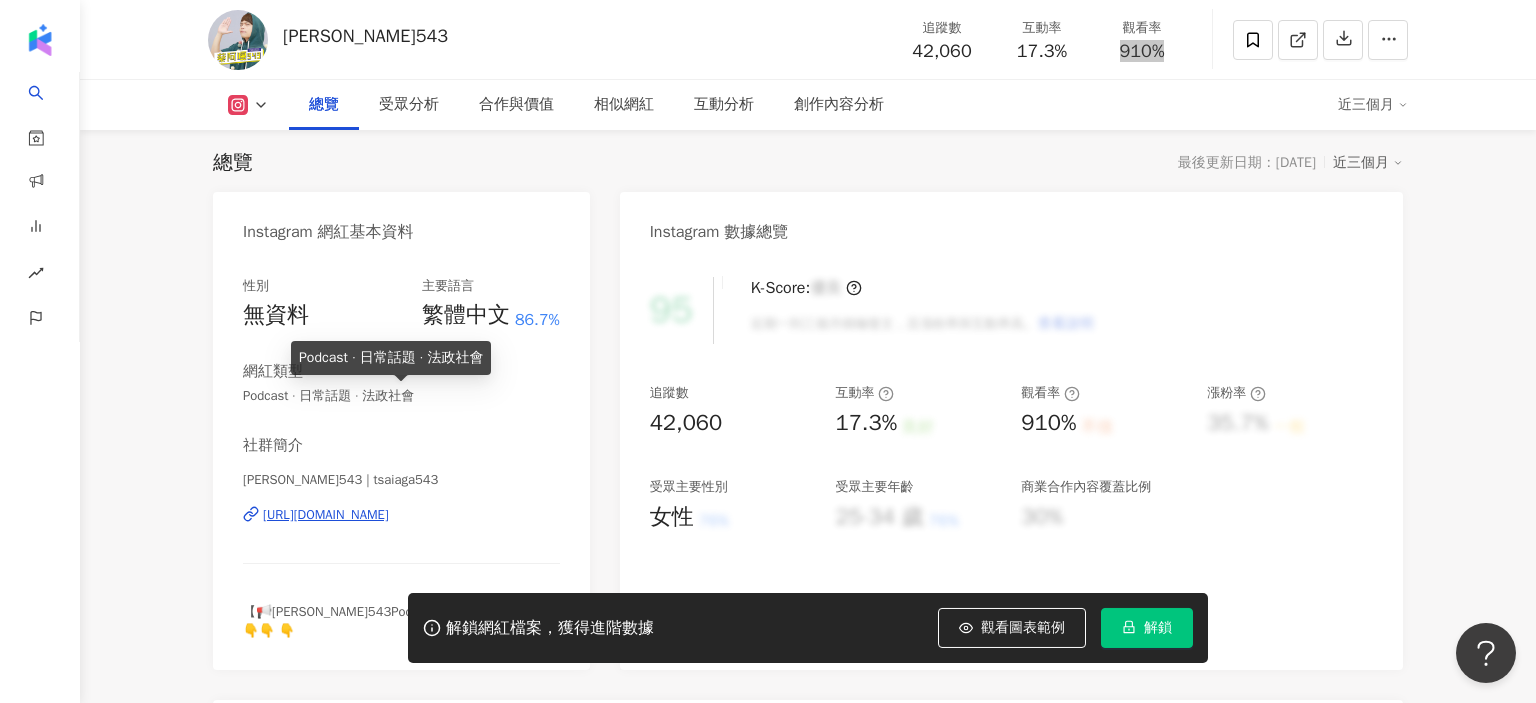 scroll, scrollTop: 147, scrollLeft: 0, axis: vertical 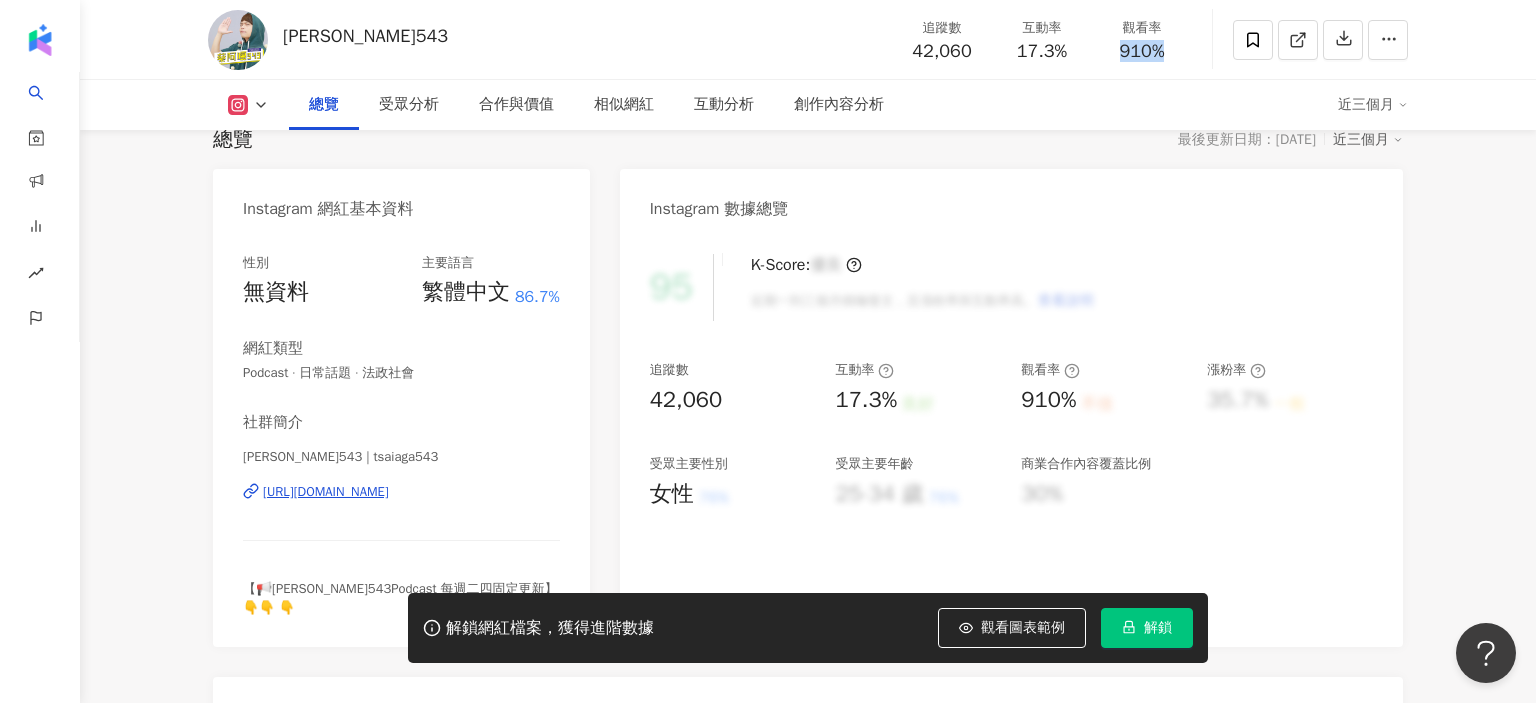 click on "[URL][DOMAIN_NAME]" at bounding box center (326, 492) 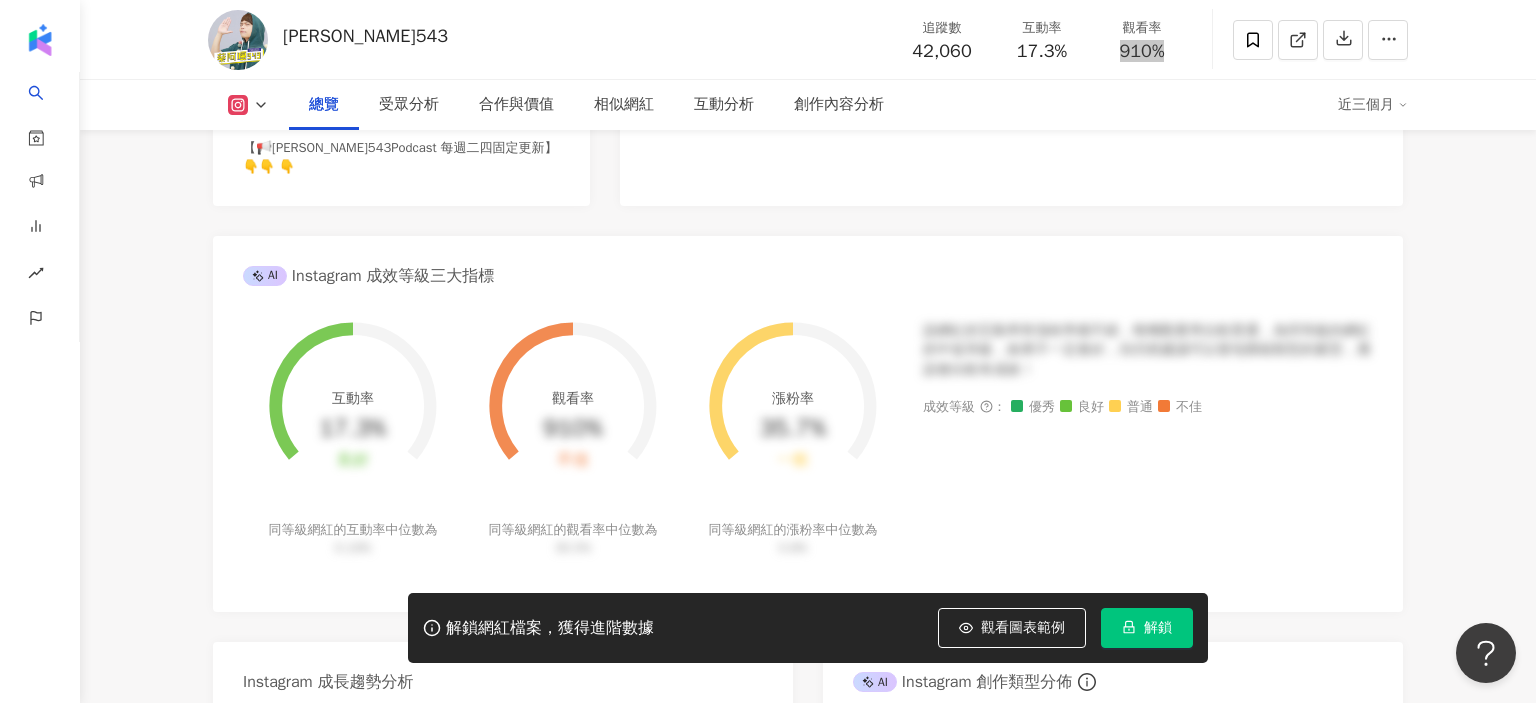 scroll, scrollTop: 147, scrollLeft: 0, axis: vertical 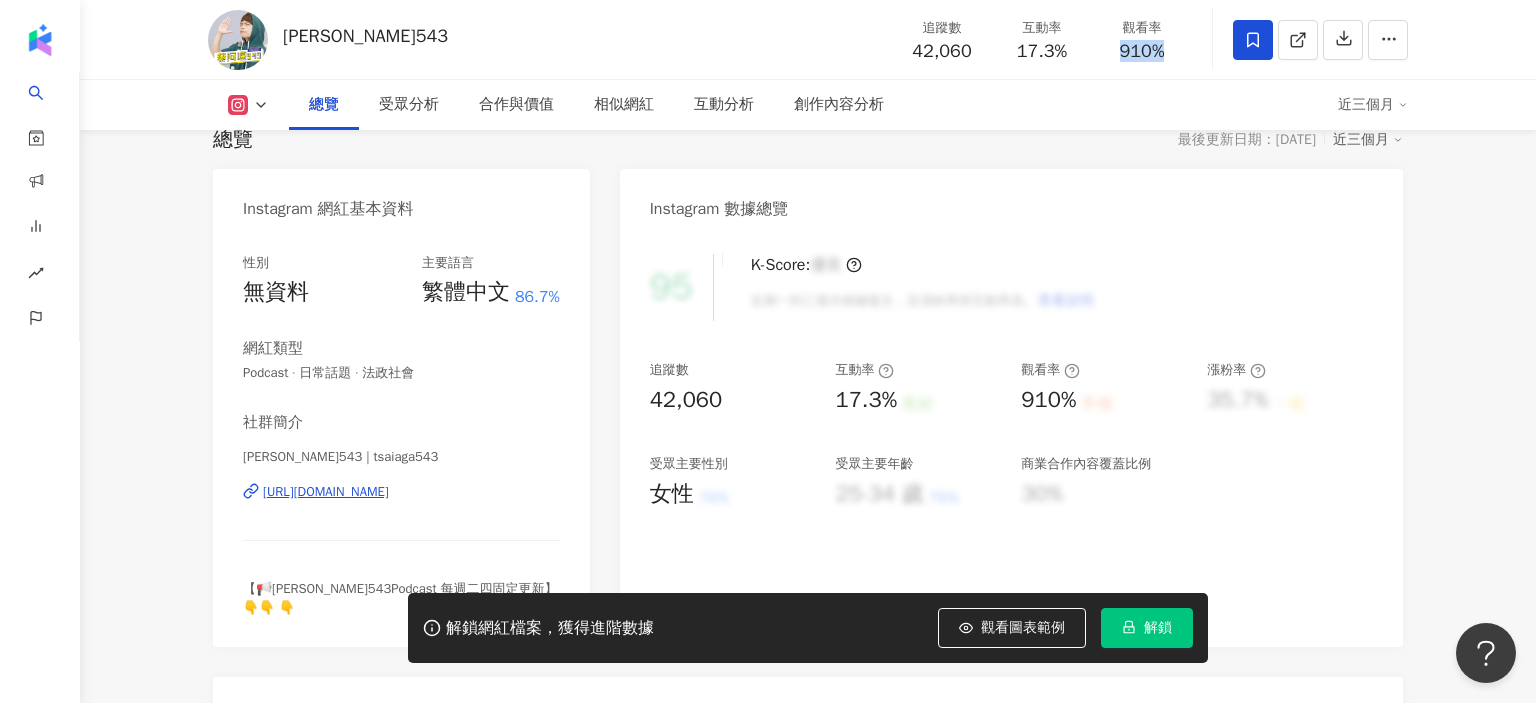 click 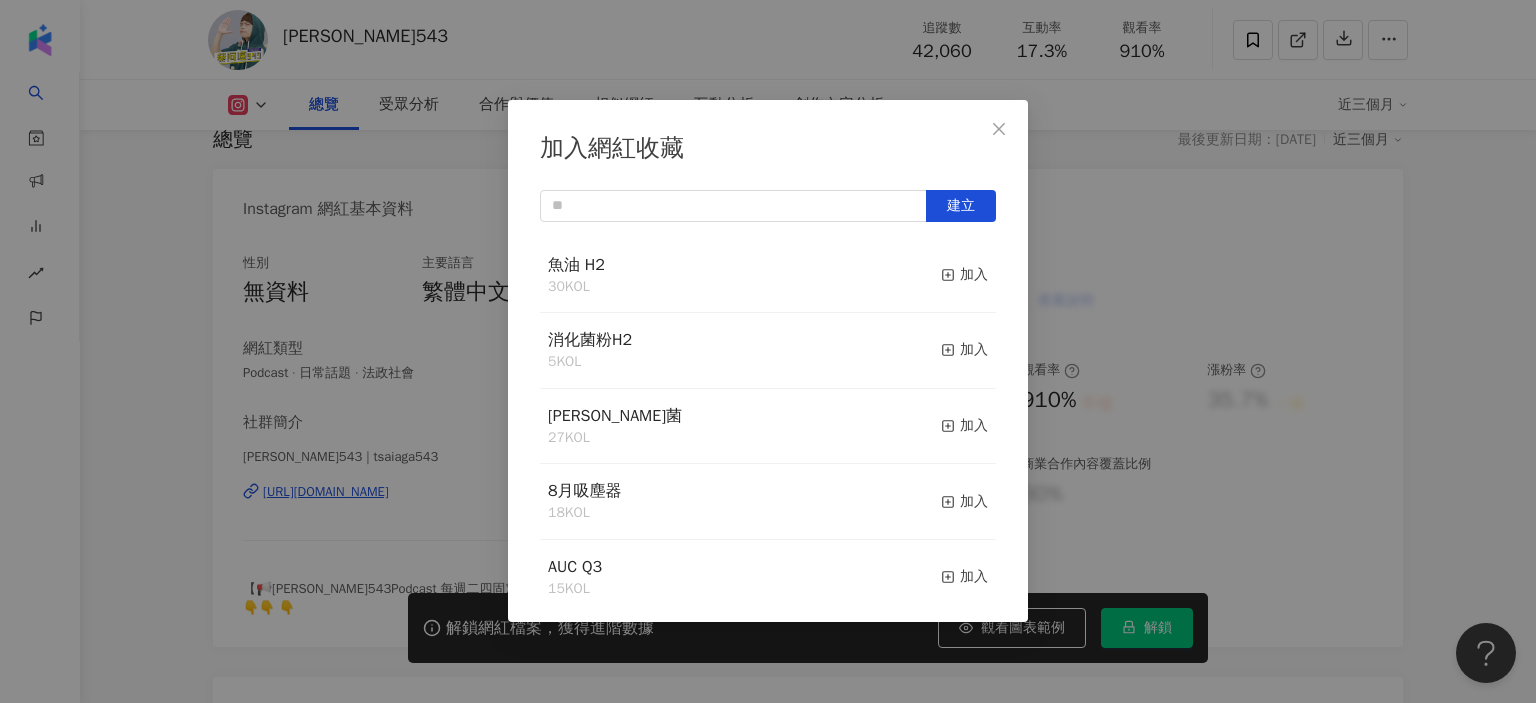 click on "加入網紅收藏 建立 魚油 H2 30  KOL 加入 消化菌粉H2 5  KOL 加入 [PERSON_NAME]益生菌 27  KOL 加入 8月吸塵器 18  KOL 加入 AUC Q3 15  KOL 加入 能恩KOCKOL 30  KOL 加入 家庭親子 20  KOL 加入 石頭科技七月KOL/KOC 36  KOL 加入 石頭科技 KOL/KOC(6/25) 2  KOL 加入 晚美啵啵 Seeding人選 8  KOL 加入" at bounding box center [768, 351] 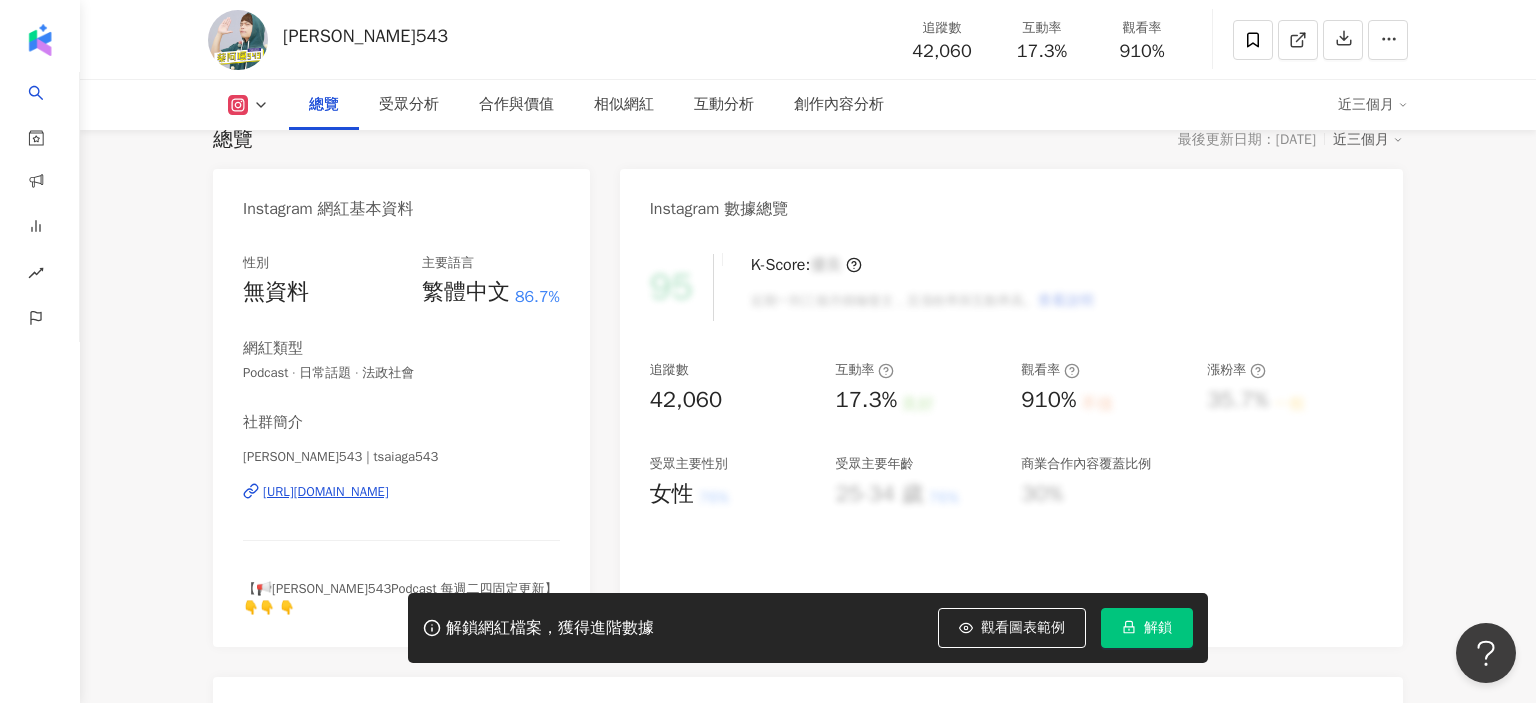 click on "解鎖" at bounding box center (1158, 628) 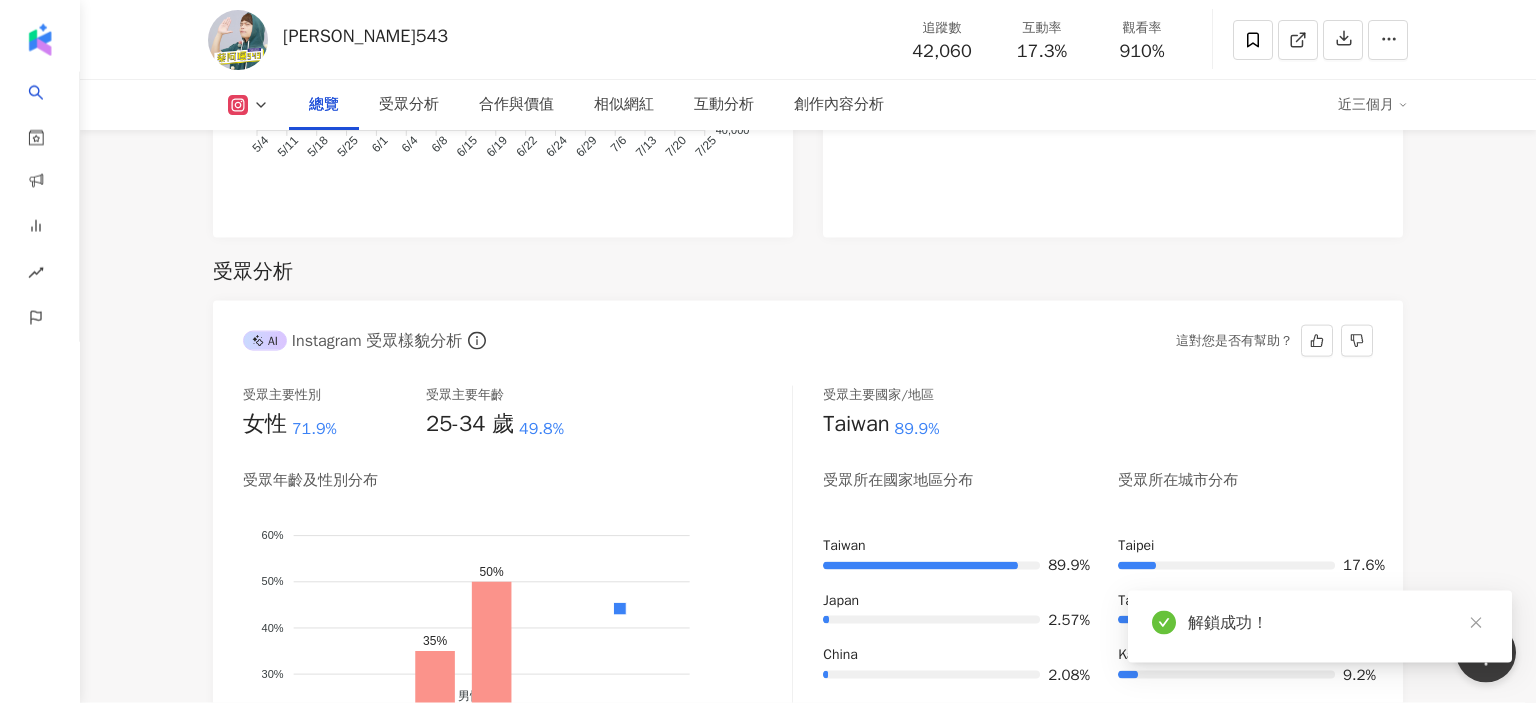 scroll, scrollTop: 1619, scrollLeft: 0, axis: vertical 